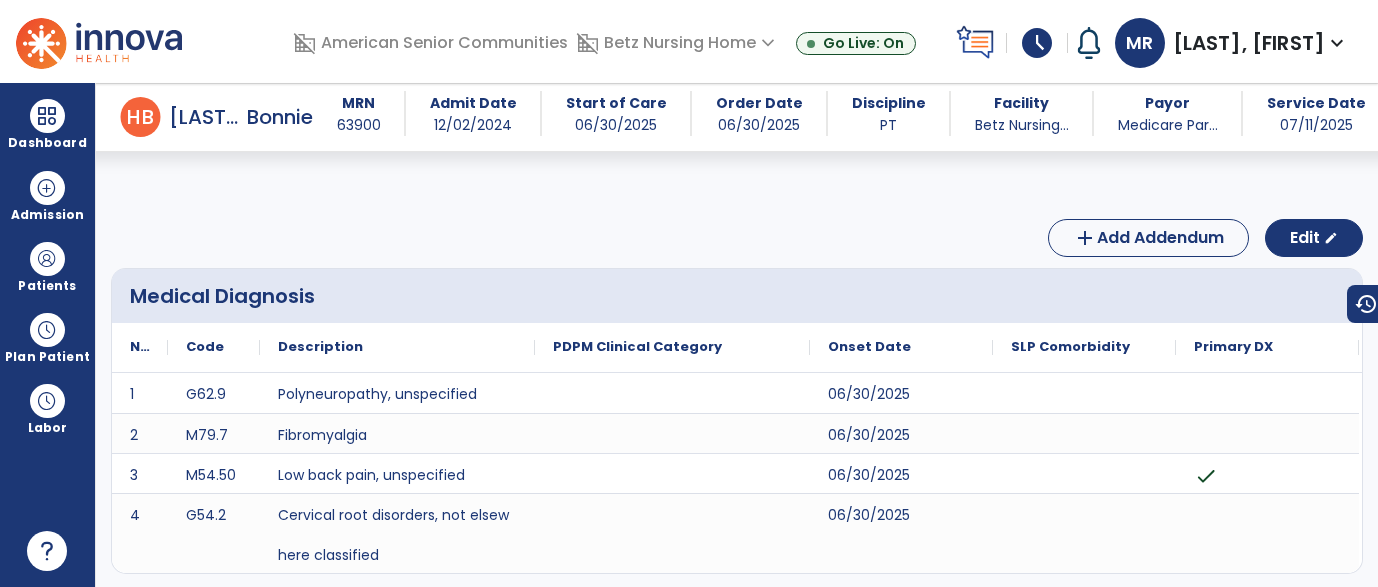 scroll, scrollTop: 0, scrollLeft: 0, axis: both 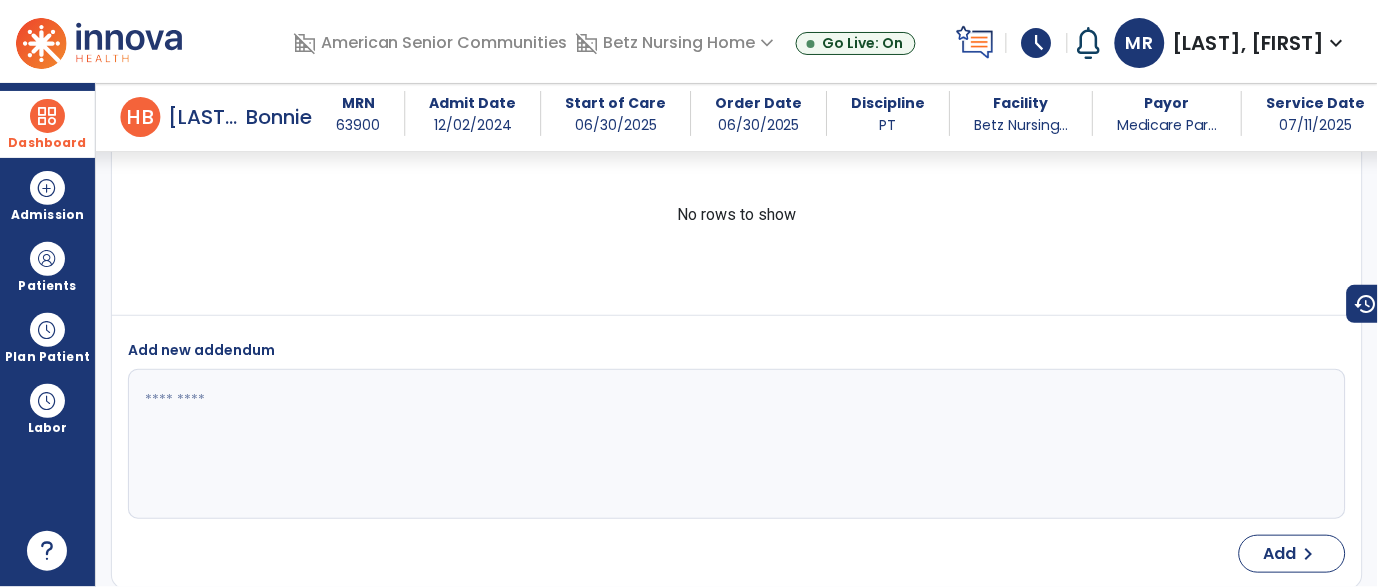 click at bounding box center (47, 116) 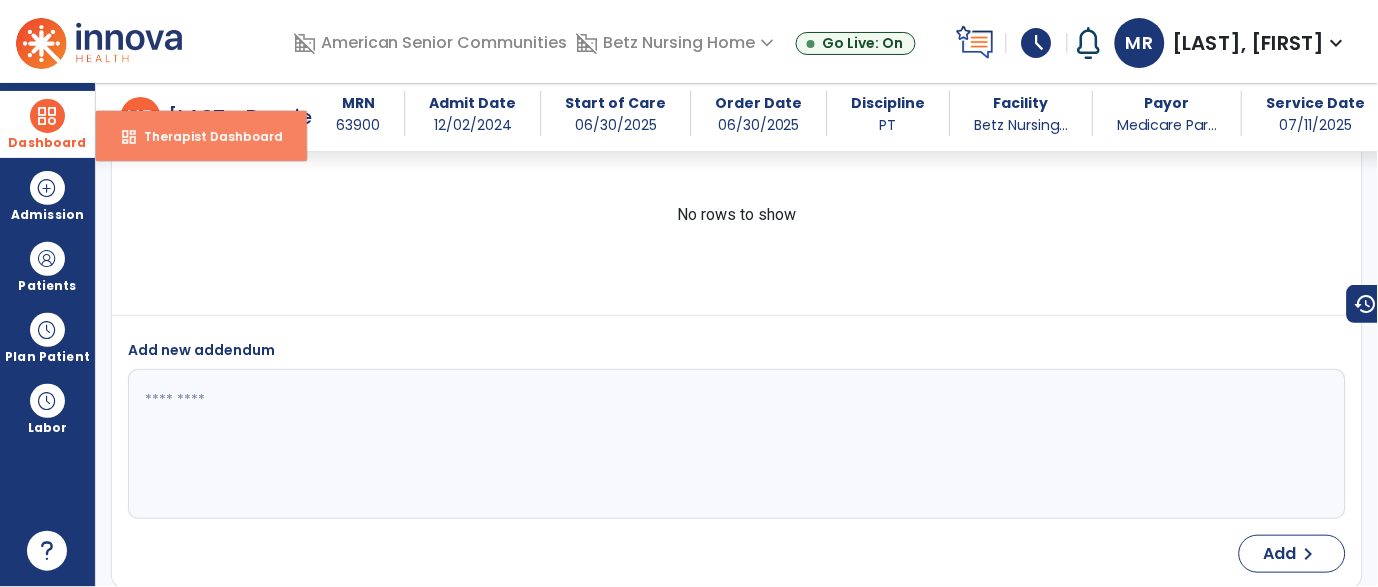 click on "Therapist Dashboard" at bounding box center [205, 136] 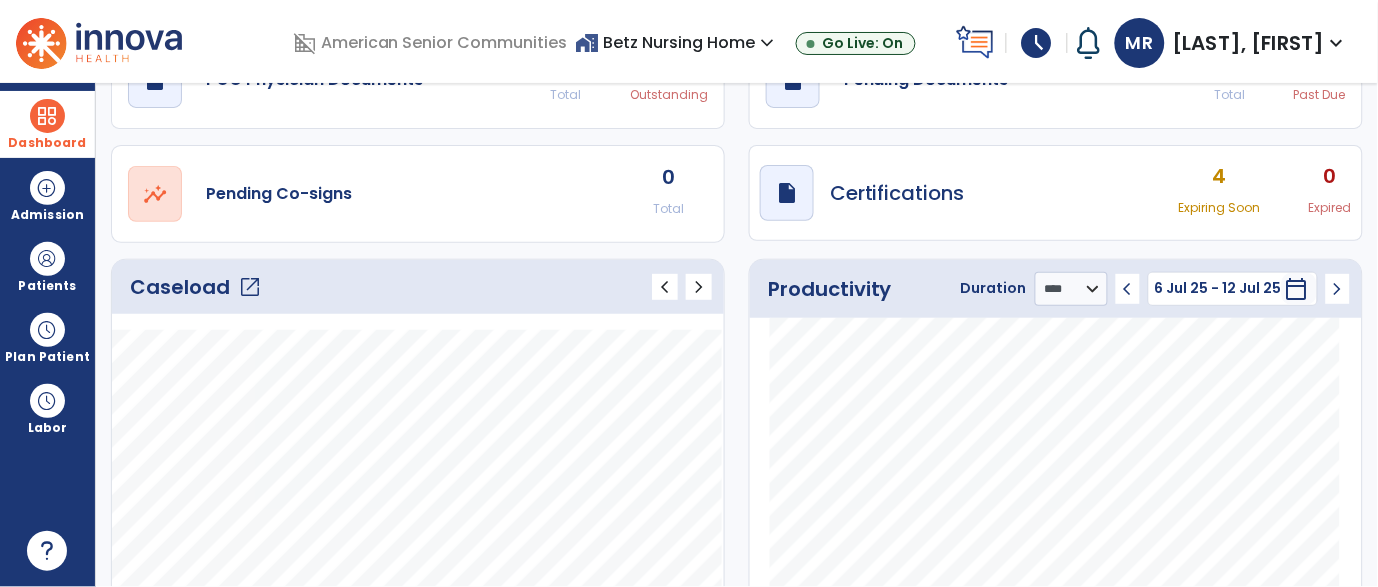 scroll, scrollTop: 0, scrollLeft: 0, axis: both 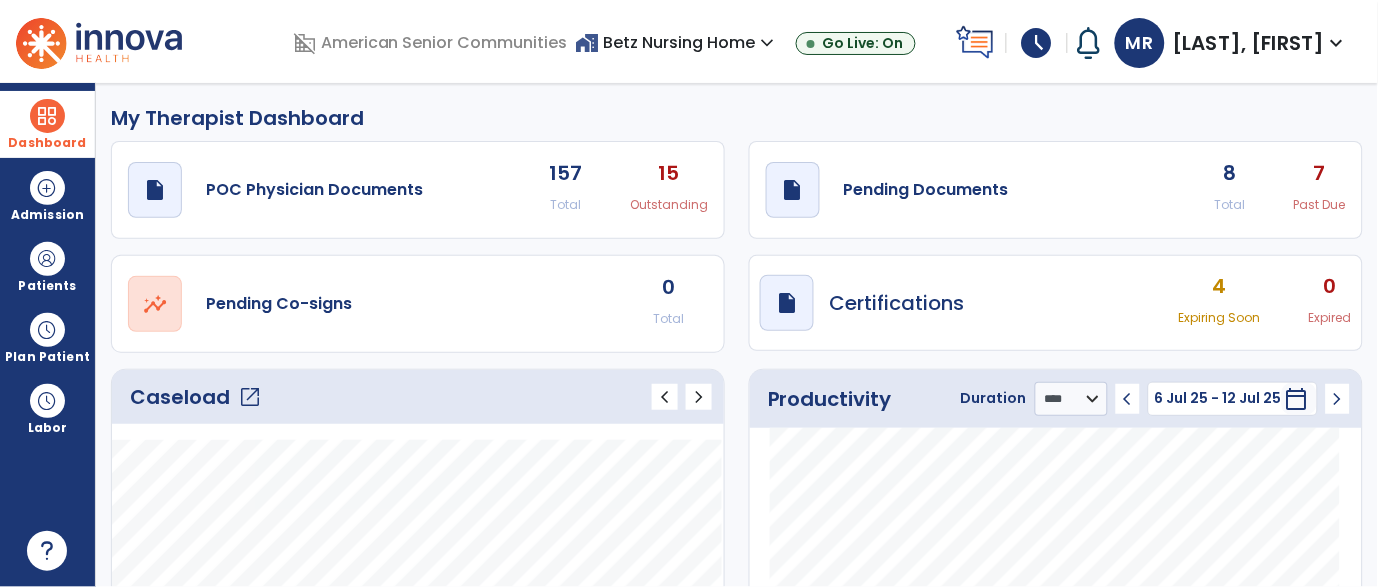 click on "8" 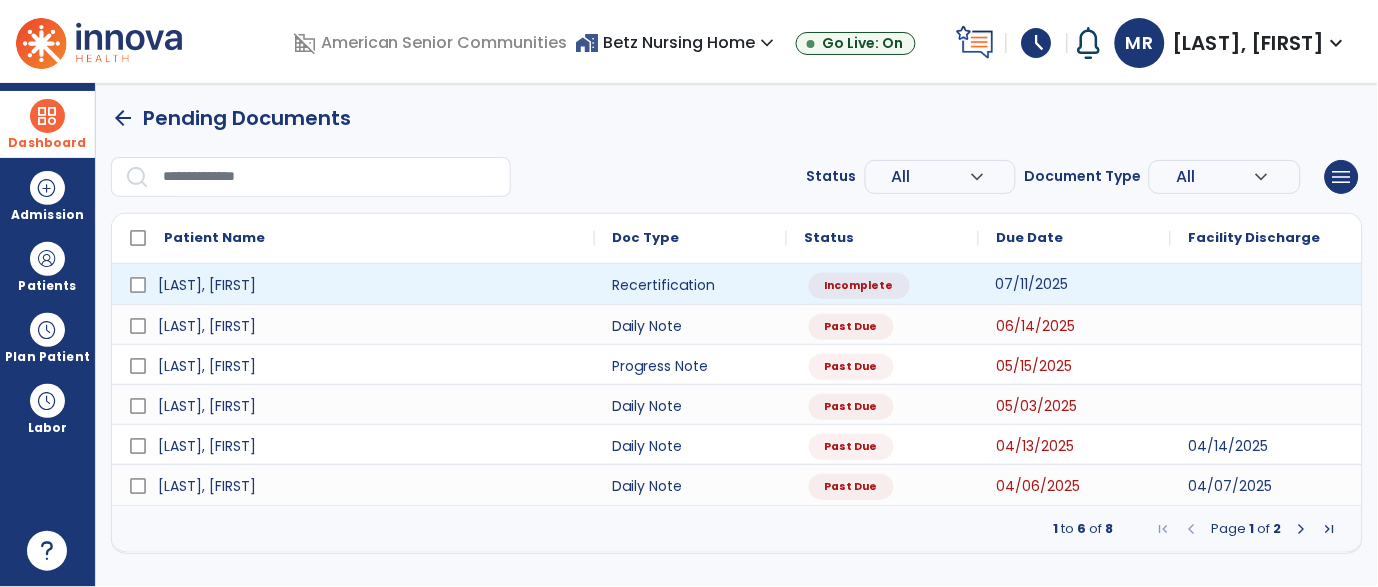 click on "07/11/2025" at bounding box center (1032, 284) 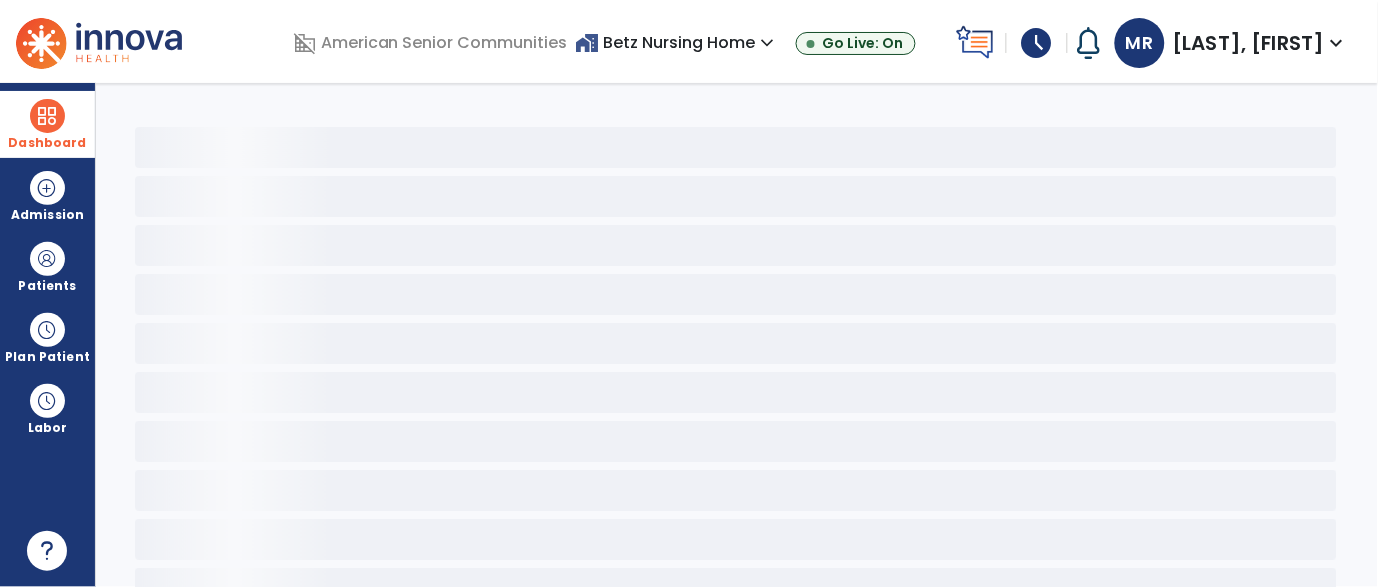 select on "**" 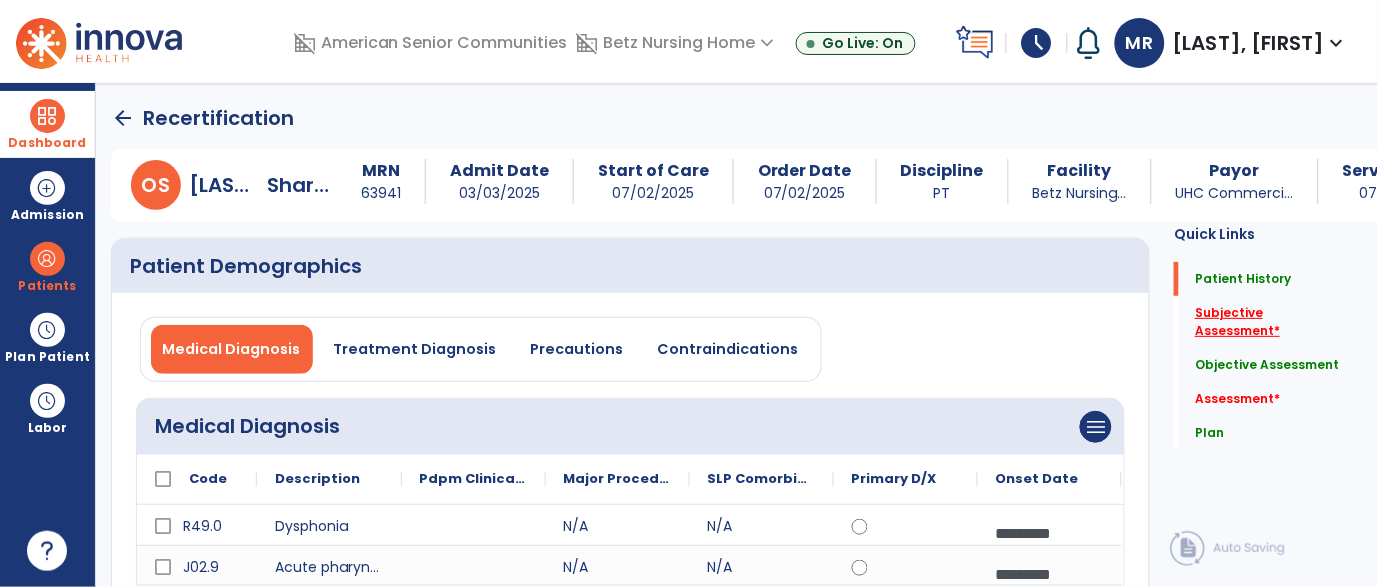 click on "Subjective Assessment   *" 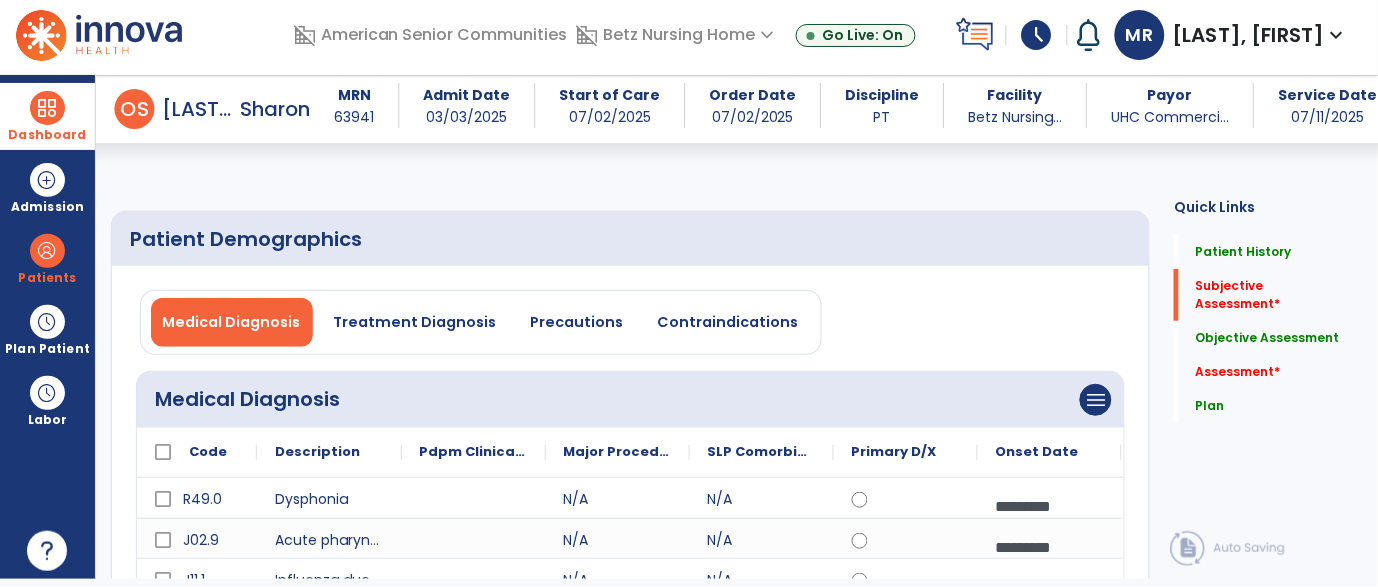 scroll, scrollTop: 41, scrollLeft: 0, axis: vertical 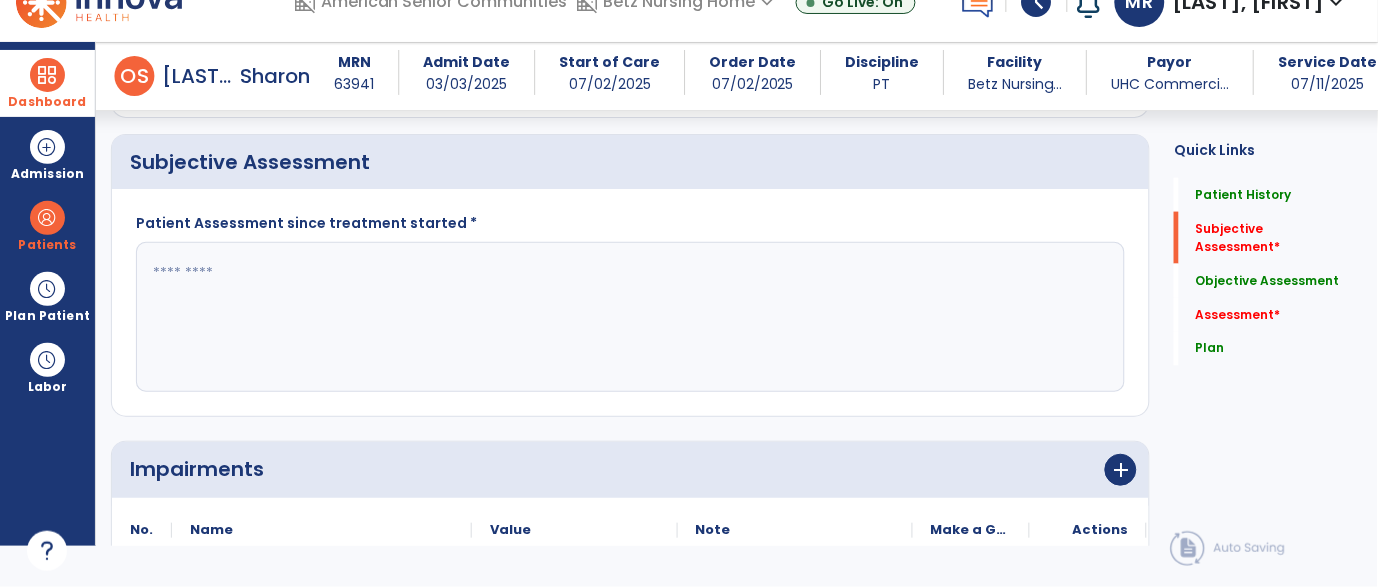 click 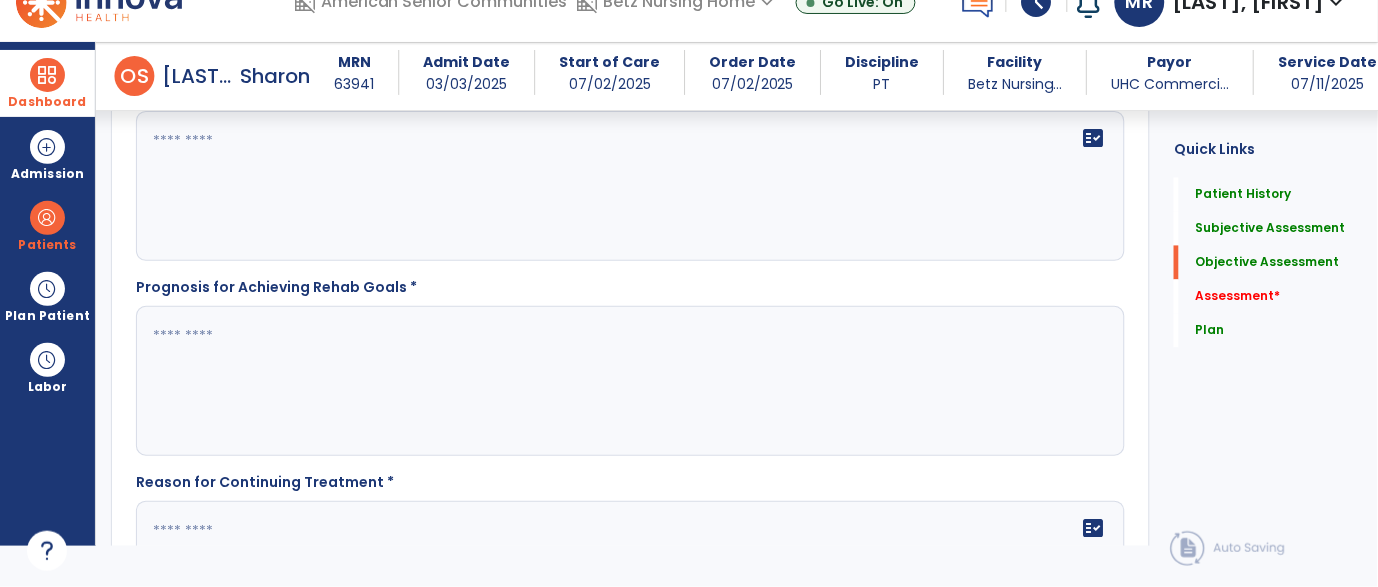 scroll, scrollTop: 2265, scrollLeft: 0, axis: vertical 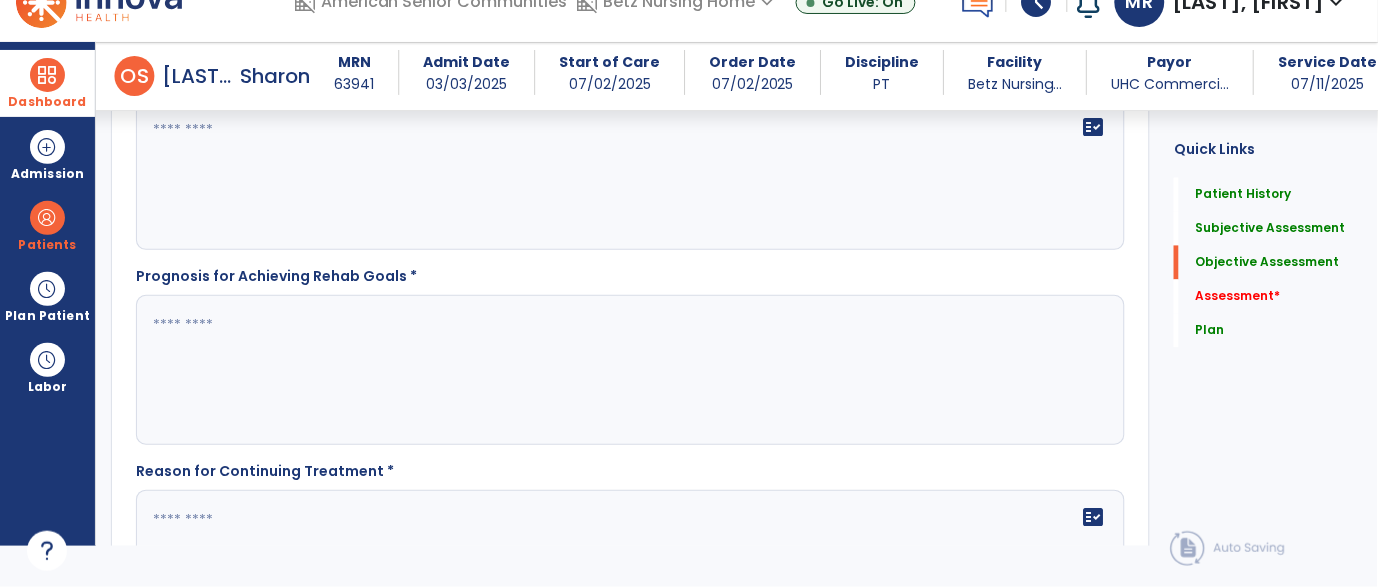 click 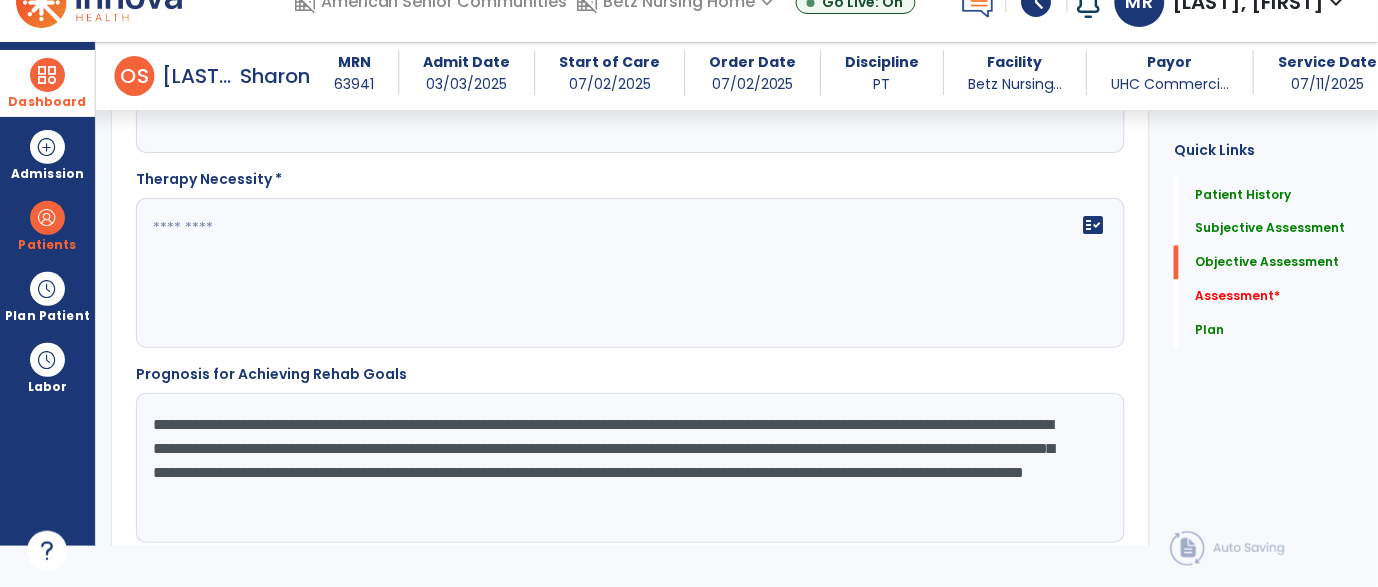 scroll, scrollTop: 2187, scrollLeft: 0, axis: vertical 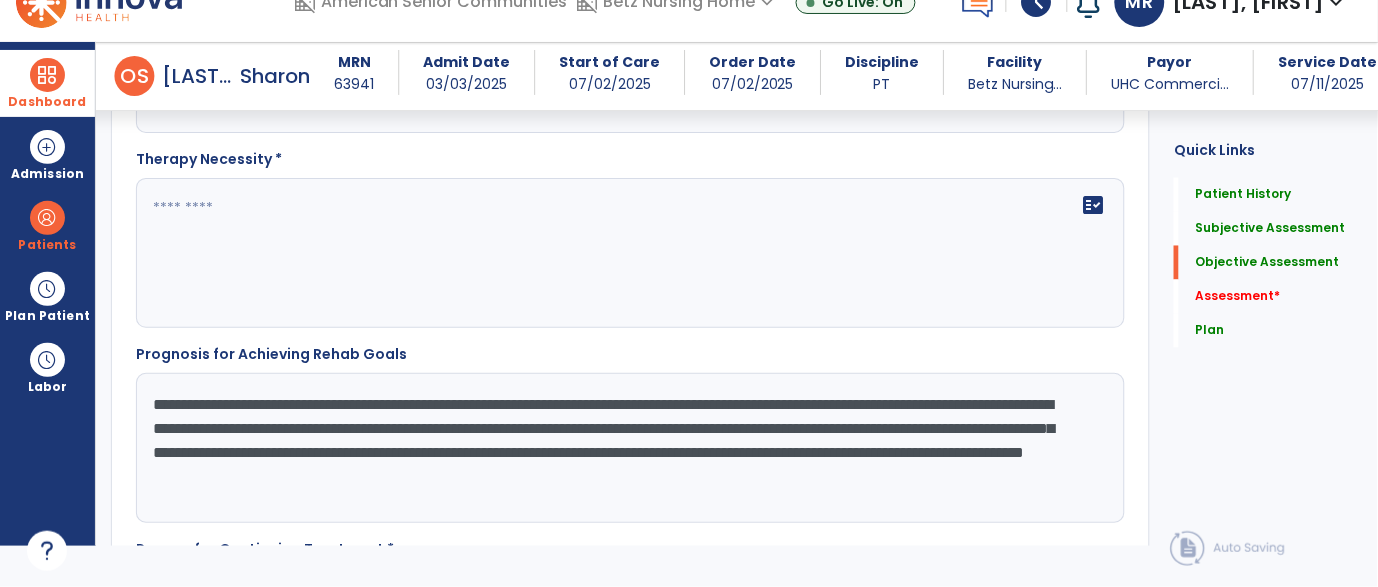 type on "**********" 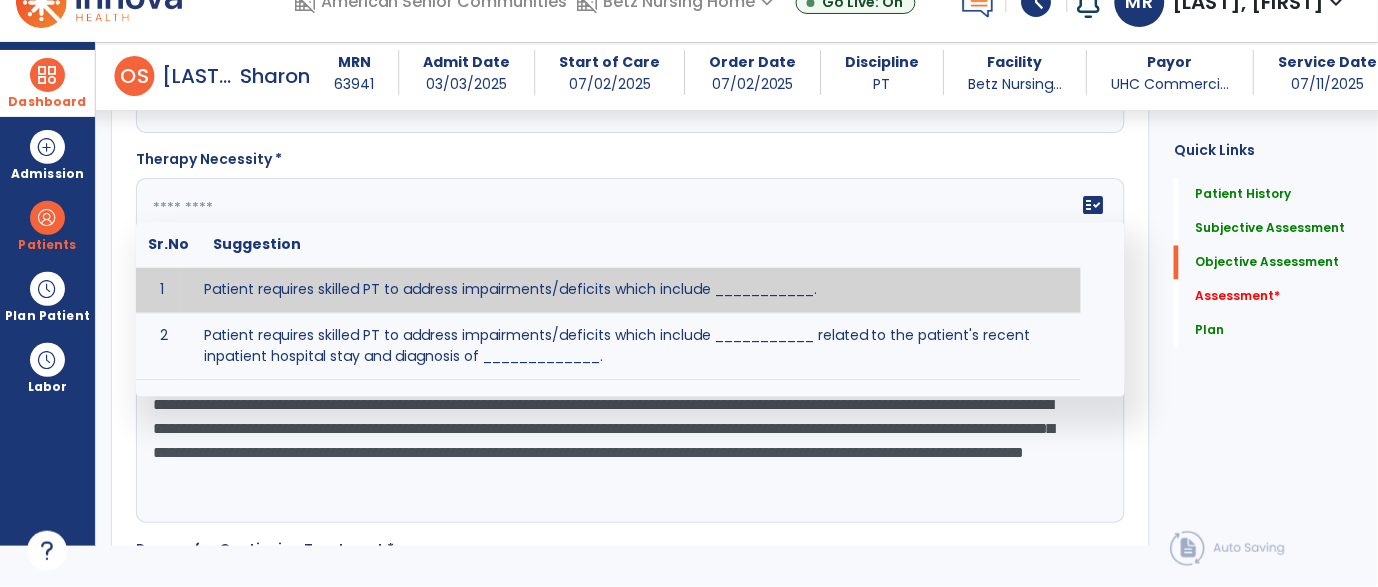 paste on "**********" 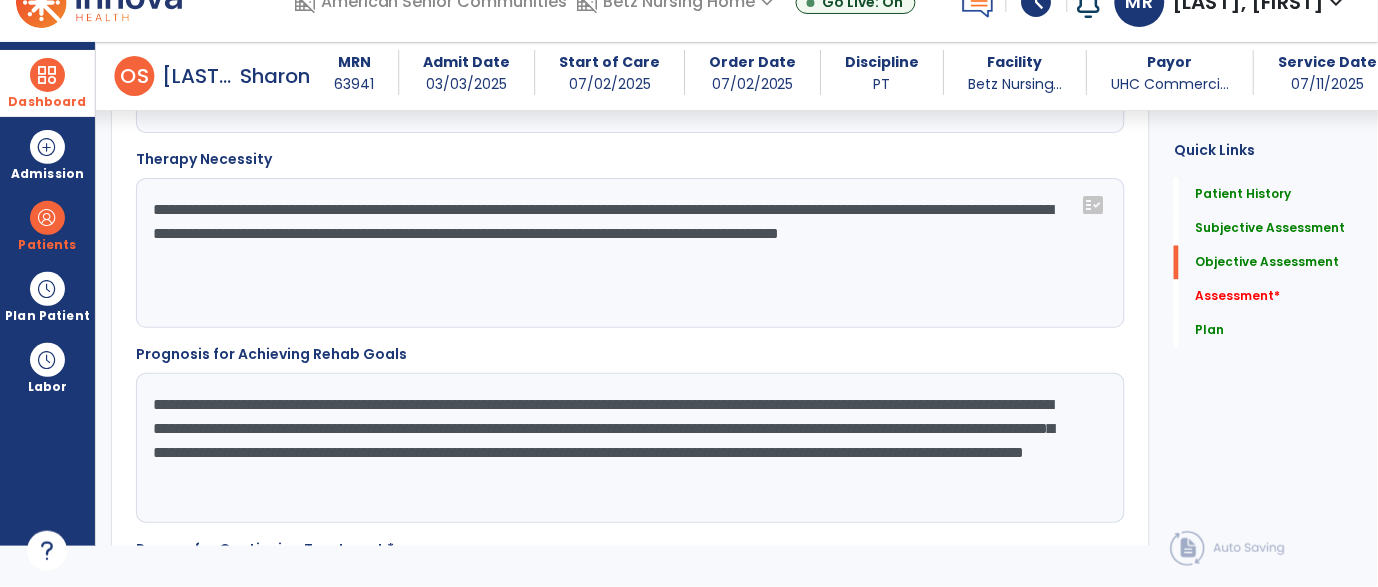 click on "**********" 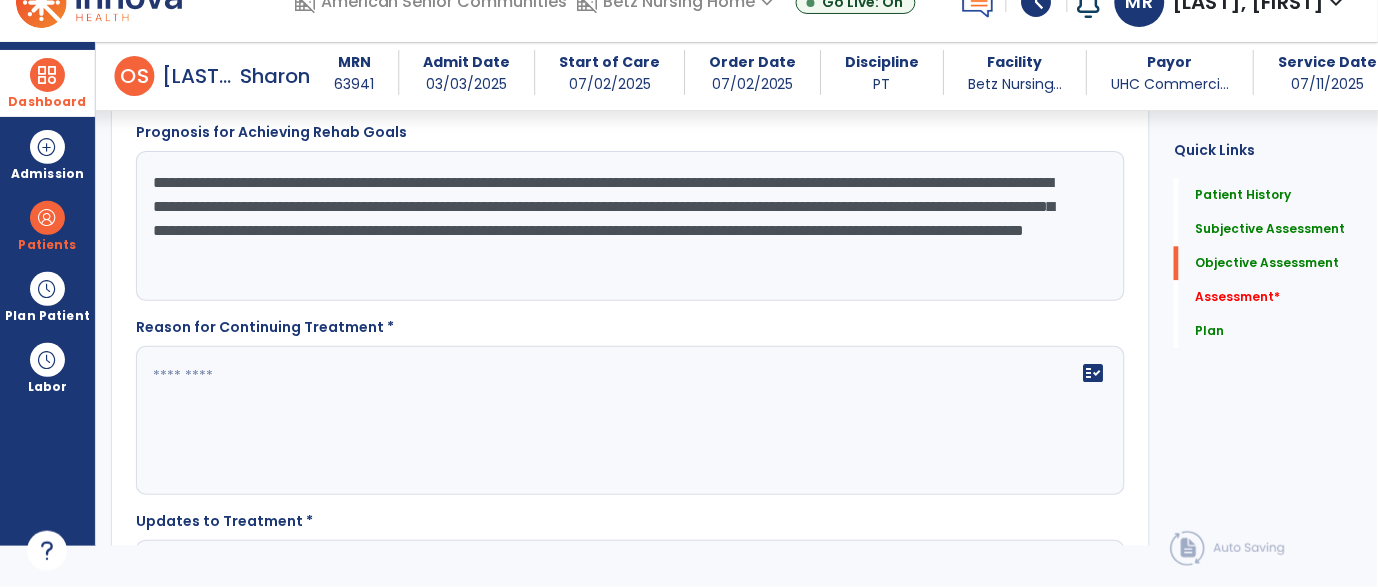 scroll, scrollTop: 2437, scrollLeft: 0, axis: vertical 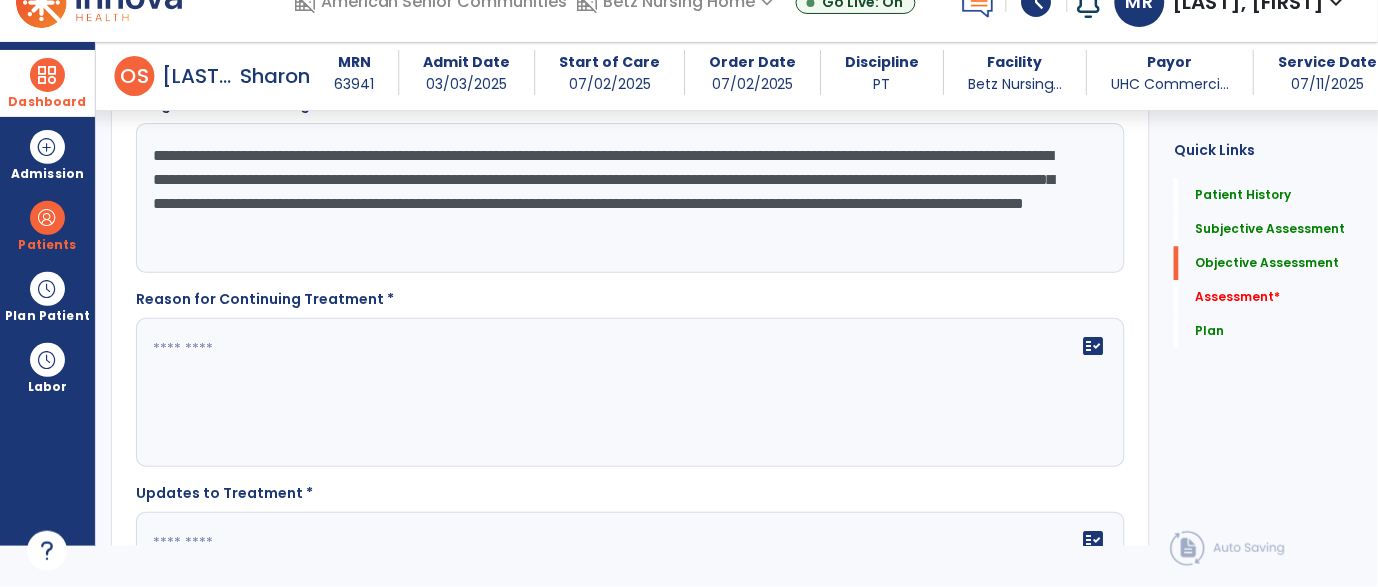 type on "**********" 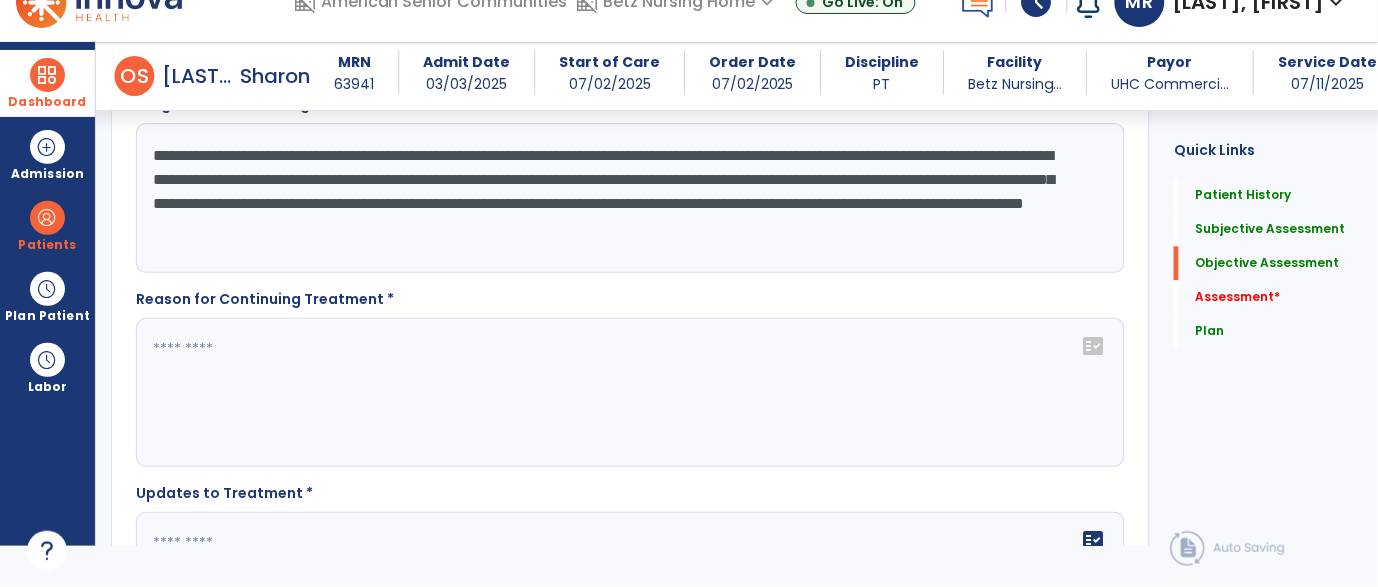 click 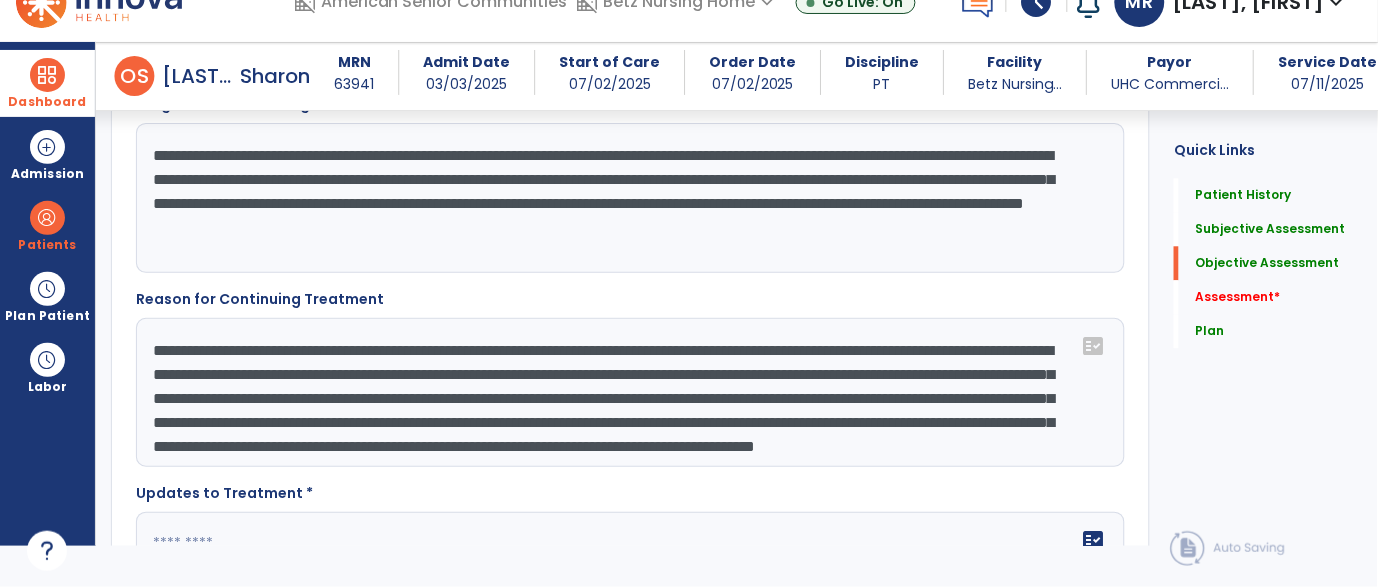 scroll, scrollTop: 39, scrollLeft: 0, axis: vertical 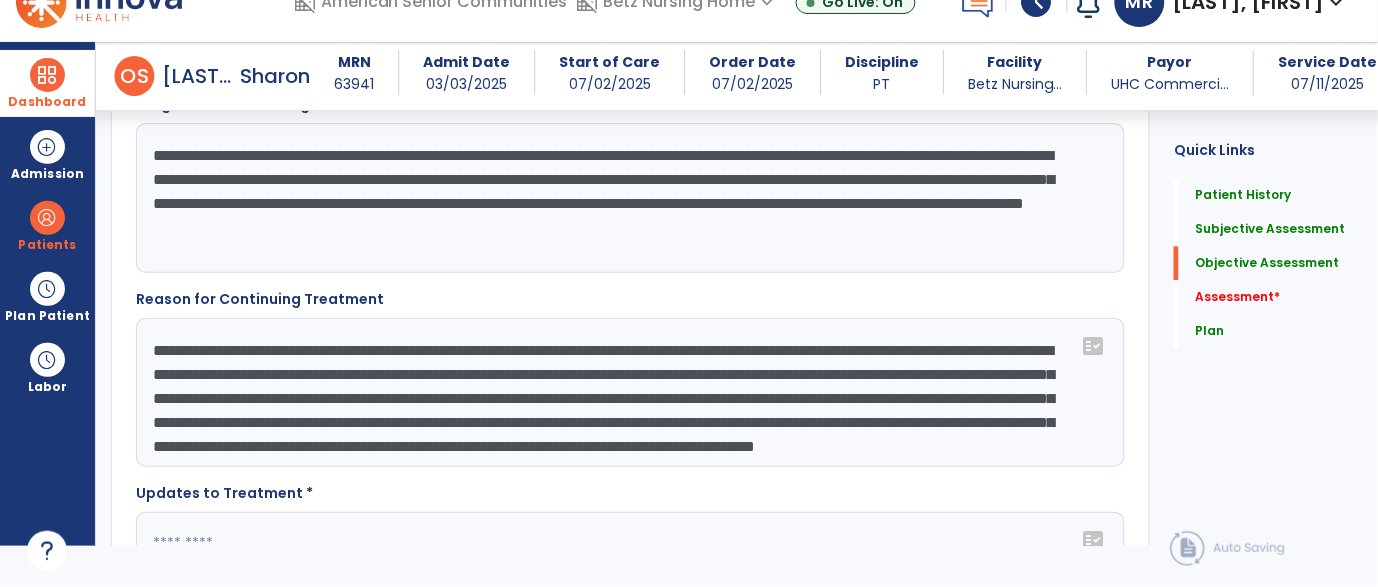 click on "domain_disabled   American Senior Communities   domain_disabled   Betz Nursing Home   expand_more   Avalon Village   Betz Nursing Home   East Lake Nursing & Rehab  Go Live: On schedule My Time:   Friday, [DATE]   Open your timecard  arrow_right Notifications  No Notifications yet   MR   [LAST], [FIRST]   expand_more   home   Home   person   Profile   help   Help   logout   Log out  Dashboard  dashboard  Therapist Dashboard Admission Patients  format_list_bulleted  Patient List  space_dashboard  Patient Board  insert_chart  PDPM Board Plan Patient  event_note  Planner  content_paste_go  Scheduler  content_paste_go  Whiteboard Labor  content_paste_go  Timecards  arrow_back   Recertification   arrow_back      O  S  [LAST],   [FIRST]  MRN [NUMBER] Admit Date [DATE] Start of Care [DATE] Order Date [DATE] Discipline PT Facility Betz Nursing... Payor UHC Commerci... Service Date [DATE] Patient Demographics  Medical Diagnosis   Treatment Diagnosis   Precautions   Contraindications  N/A" at bounding box center (689, 252) 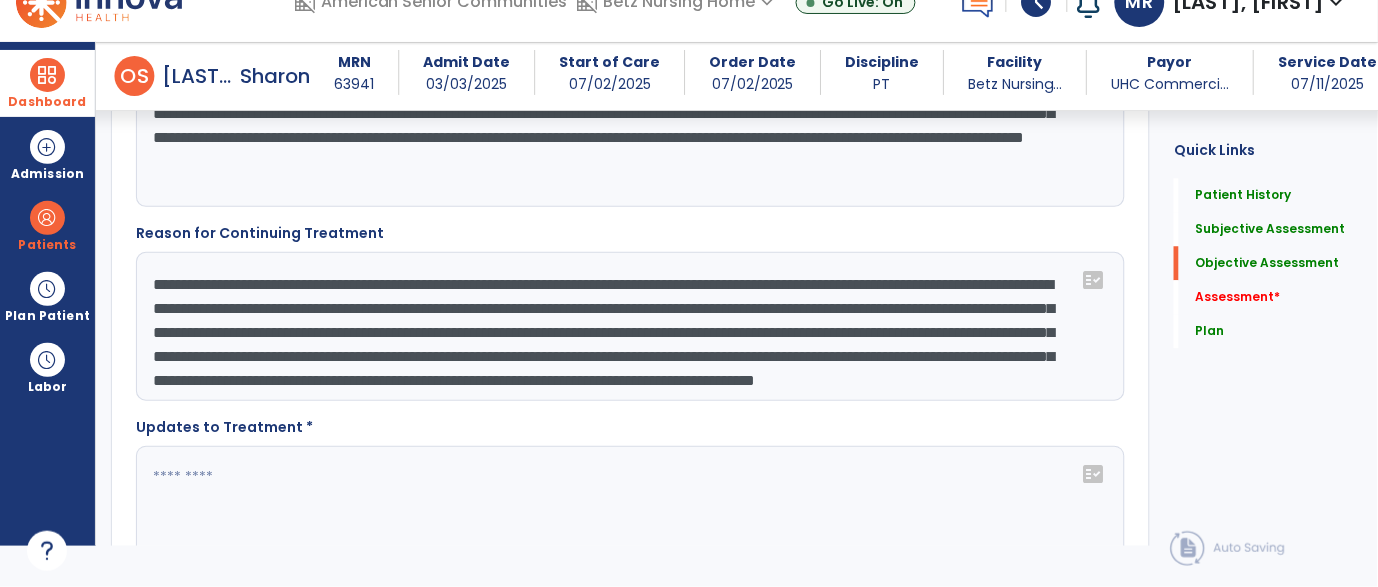 scroll, scrollTop: 2570, scrollLeft: 0, axis: vertical 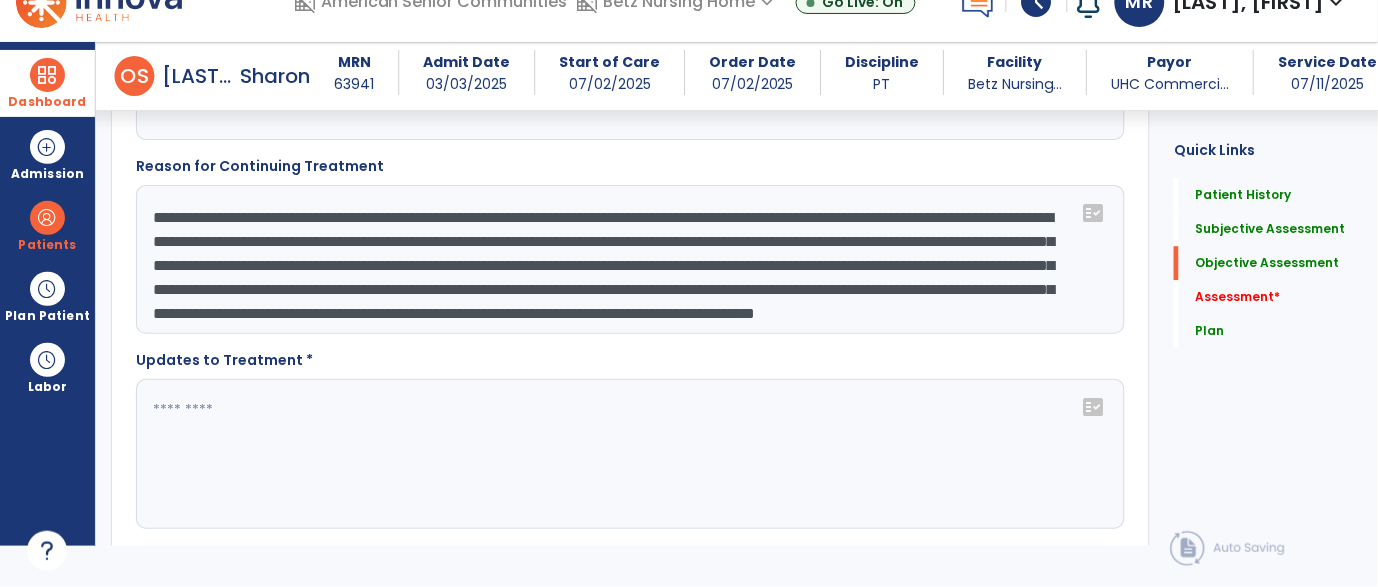click 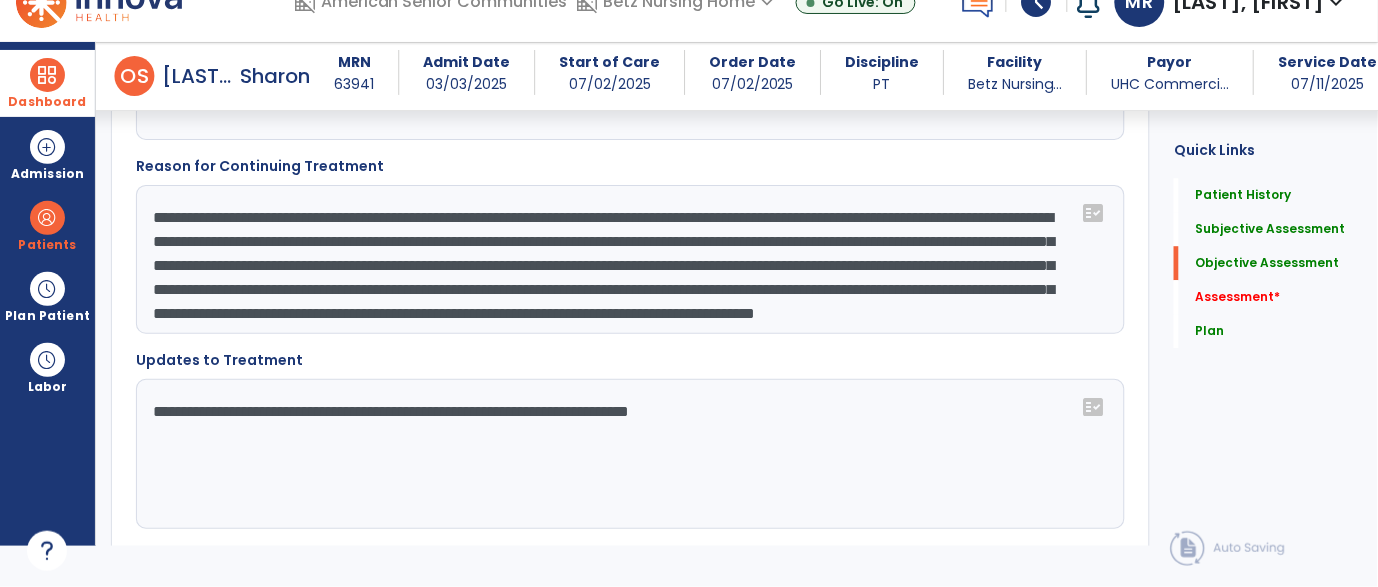 scroll, scrollTop: 0, scrollLeft: 0, axis: both 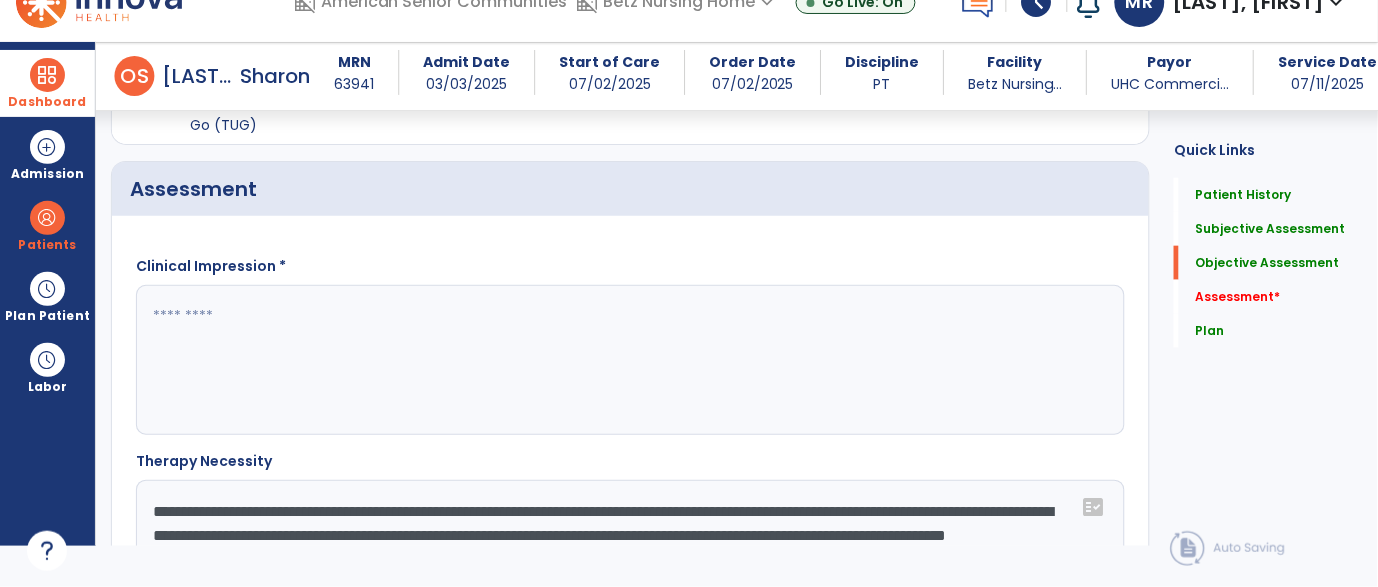type on "**********" 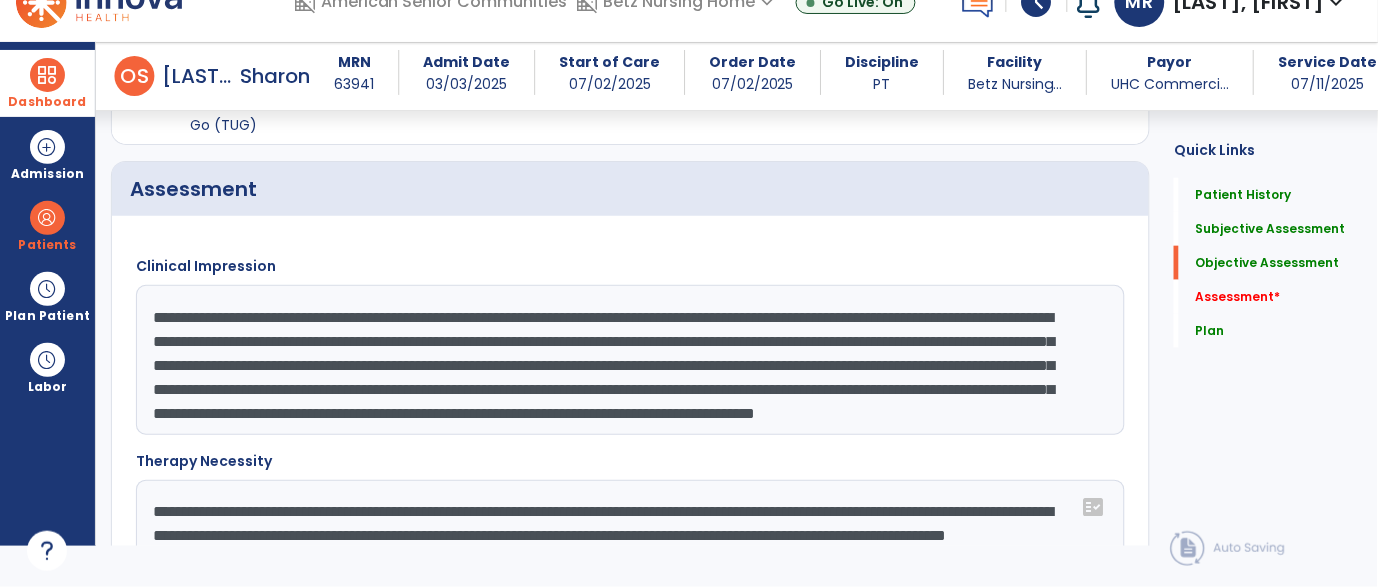 scroll, scrollTop: 40, scrollLeft: 0, axis: vertical 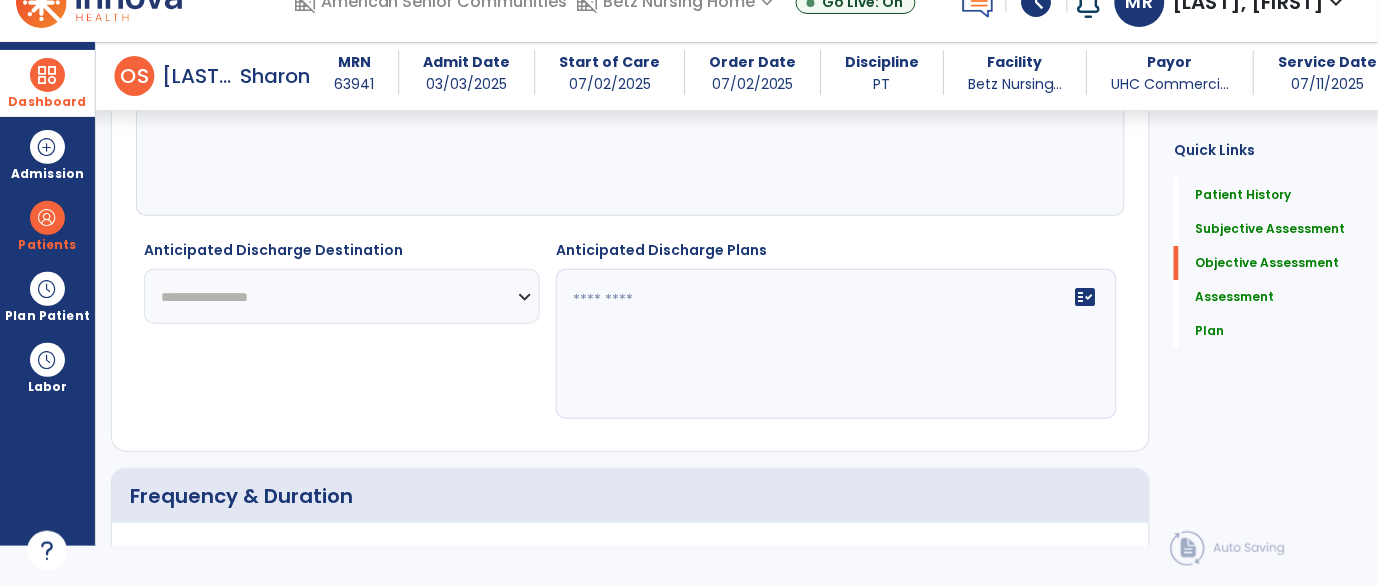 type on "**********" 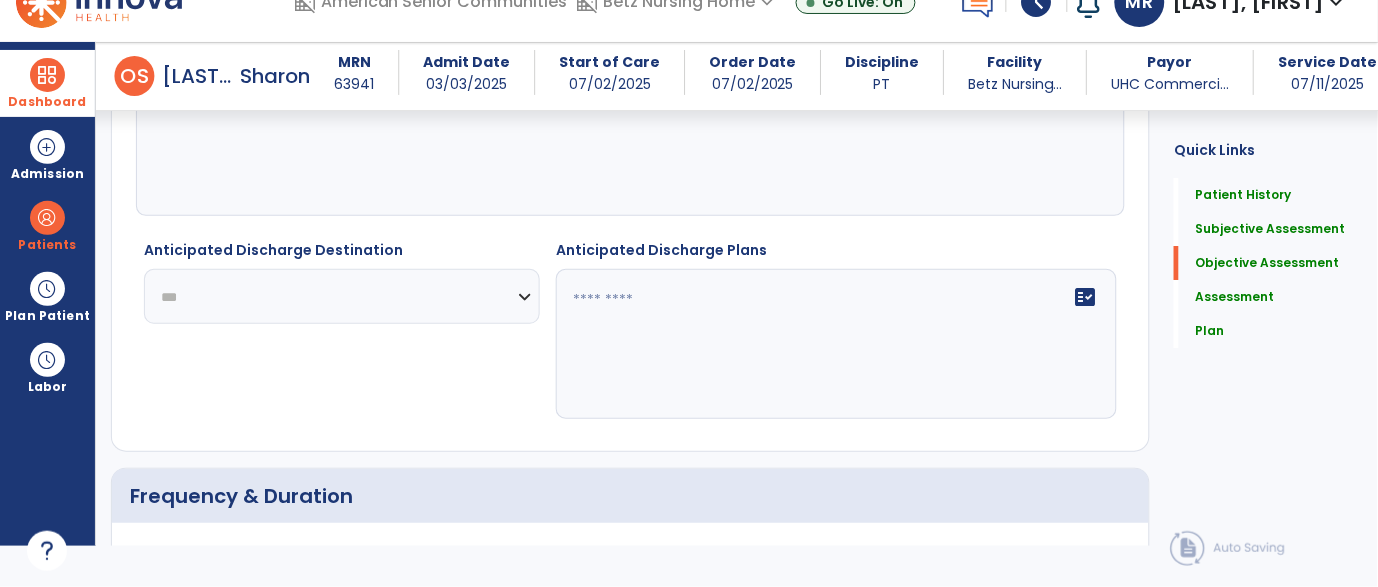 click on "**********" 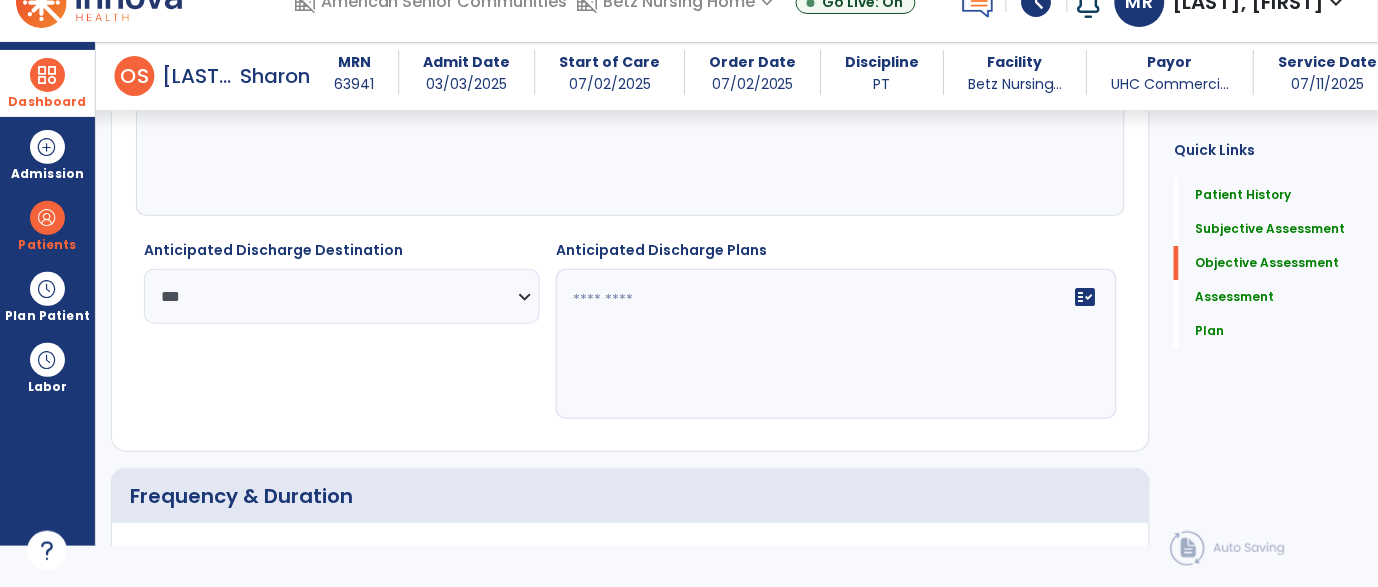 click on "fact_check" 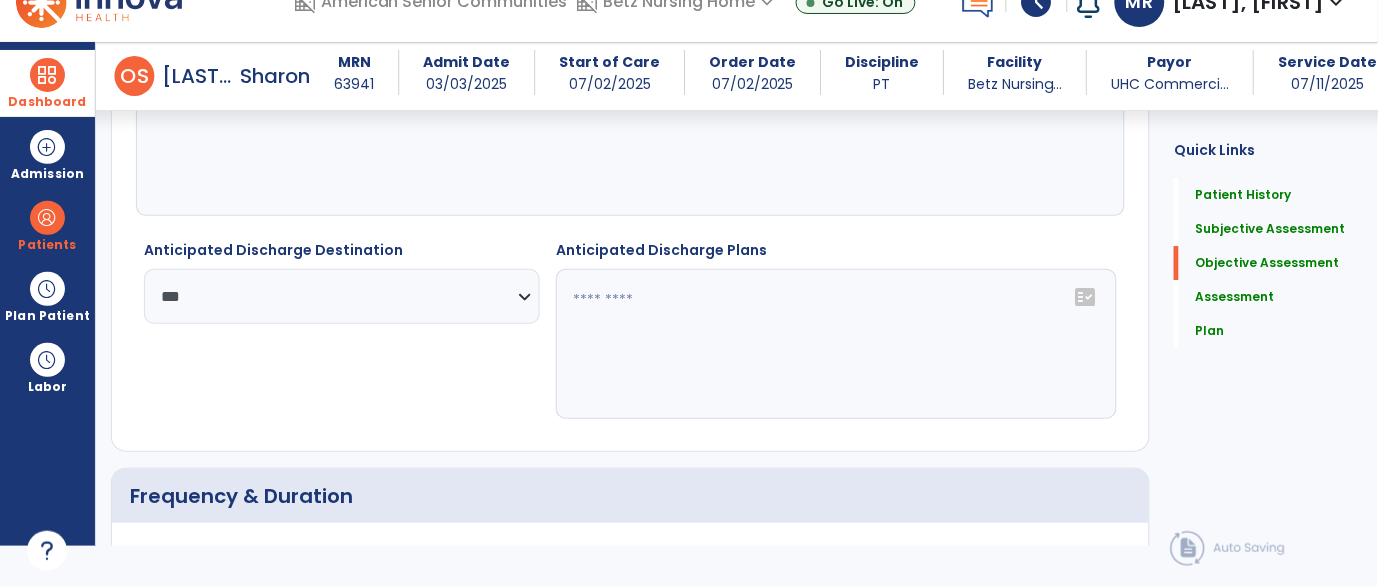 click on "fact_check" 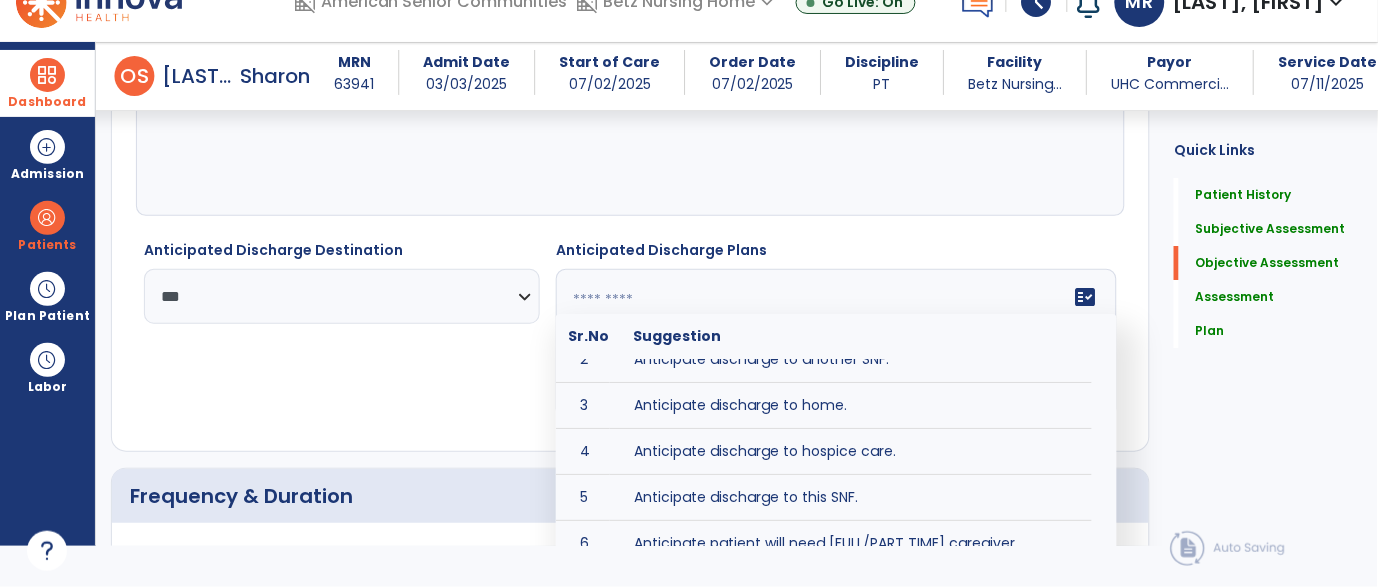 scroll, scrollTop: 69, scrollLeft: 0, axis: vertical 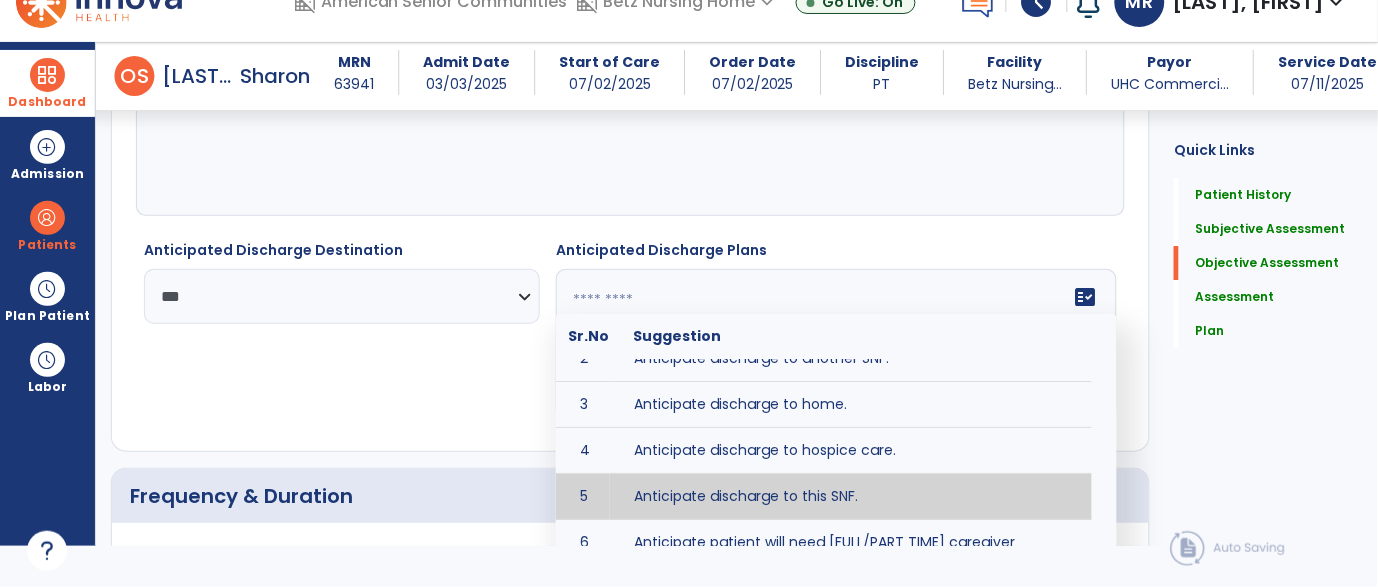 type on "**********" 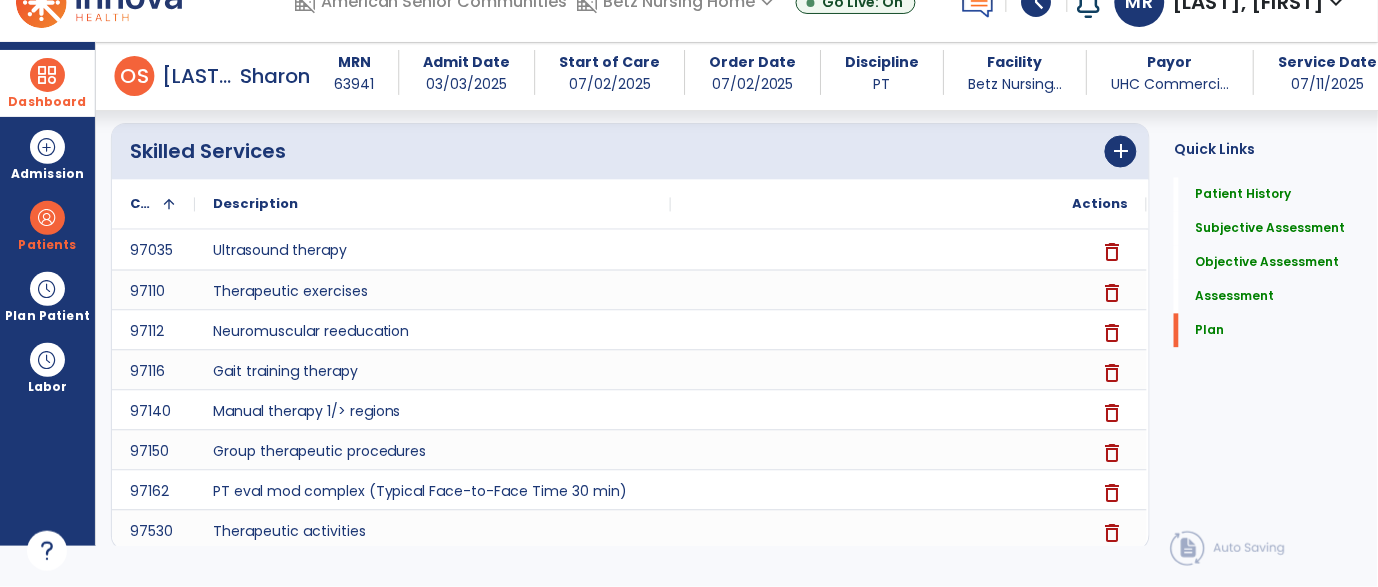 scroll, scrollTop: 5390, scrollLeft: 0, axis: vertical 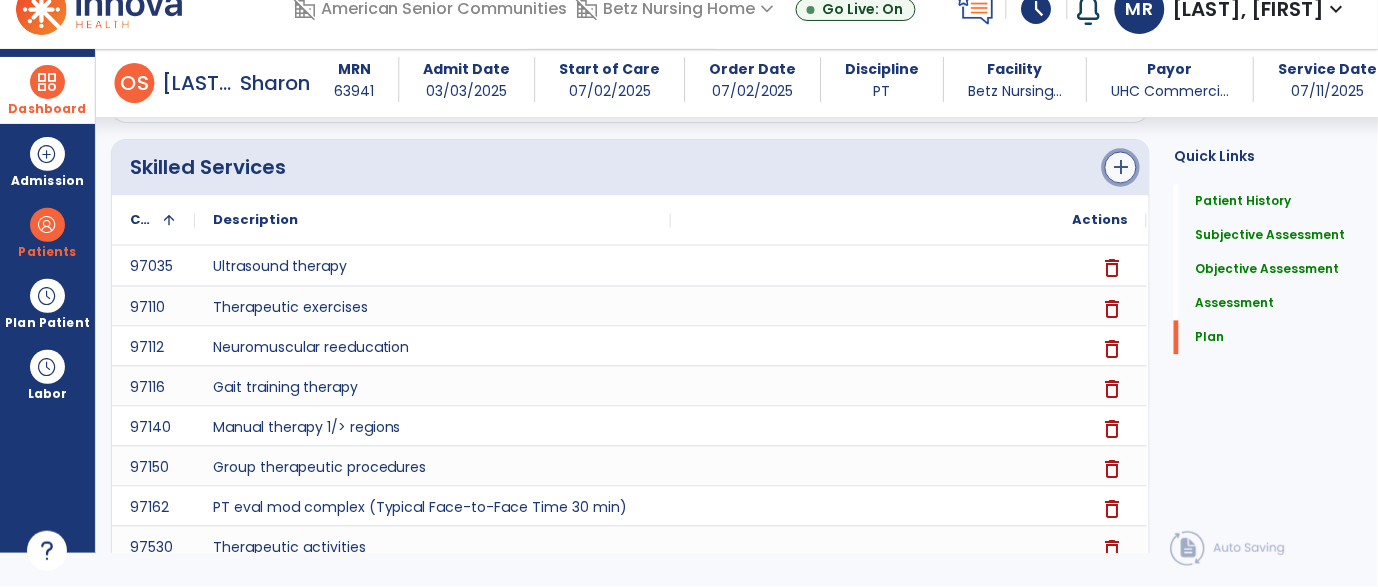 click on "add" 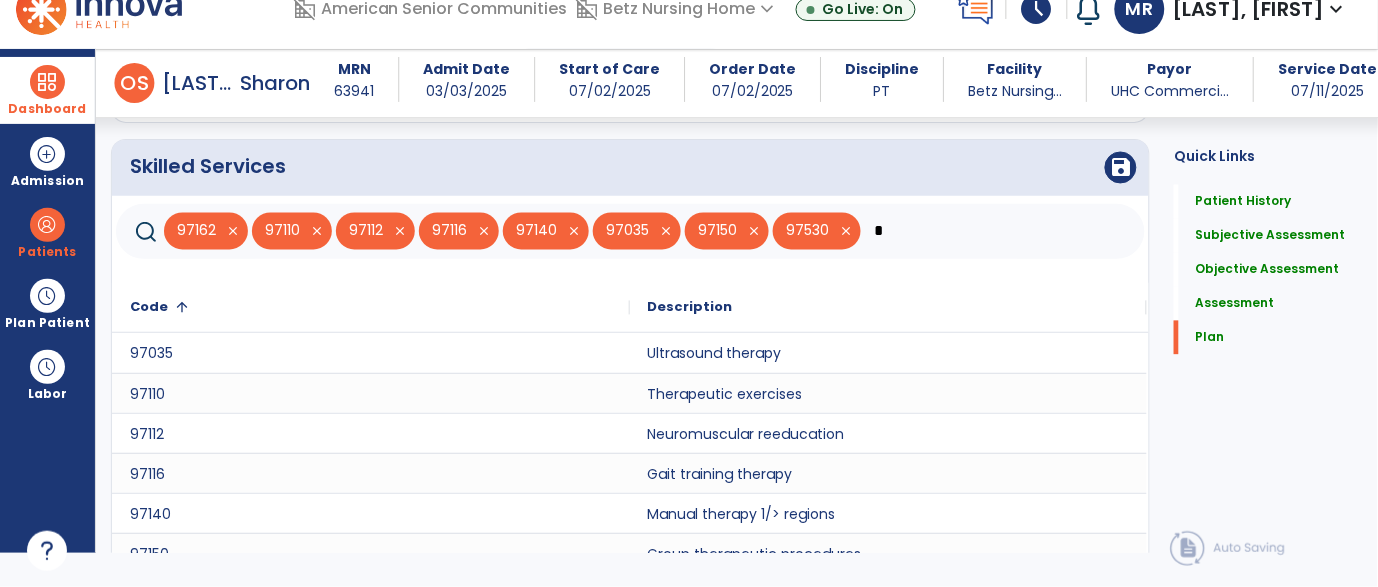 type on "*" 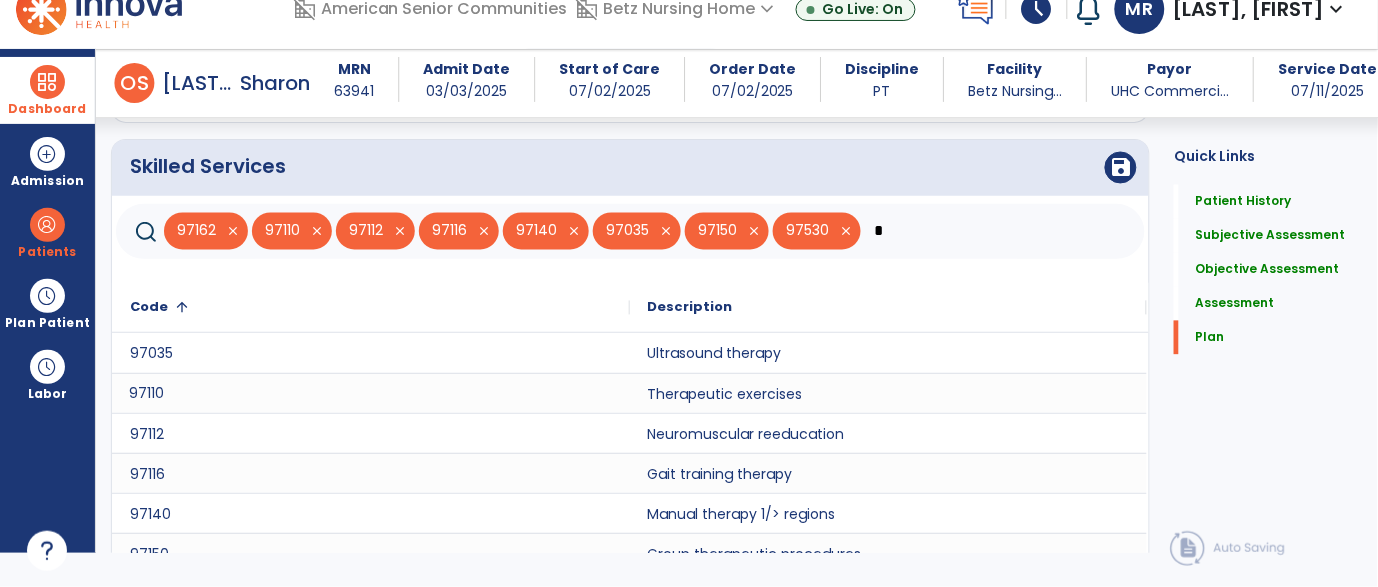 click on "97110" 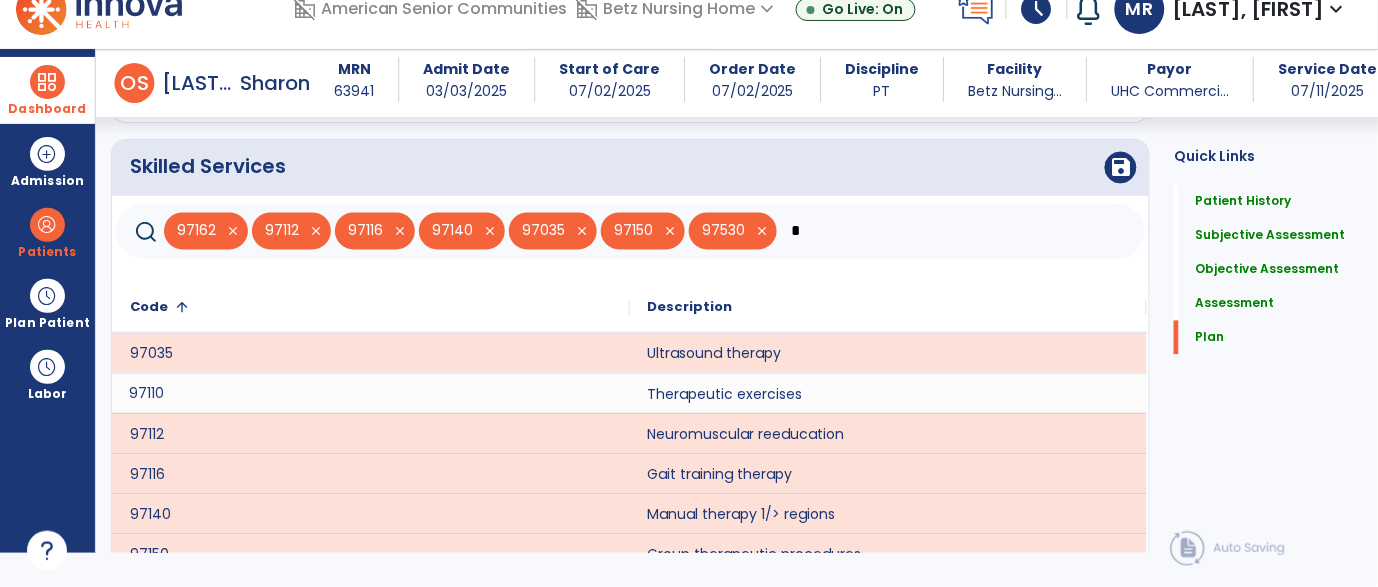 click on "*" 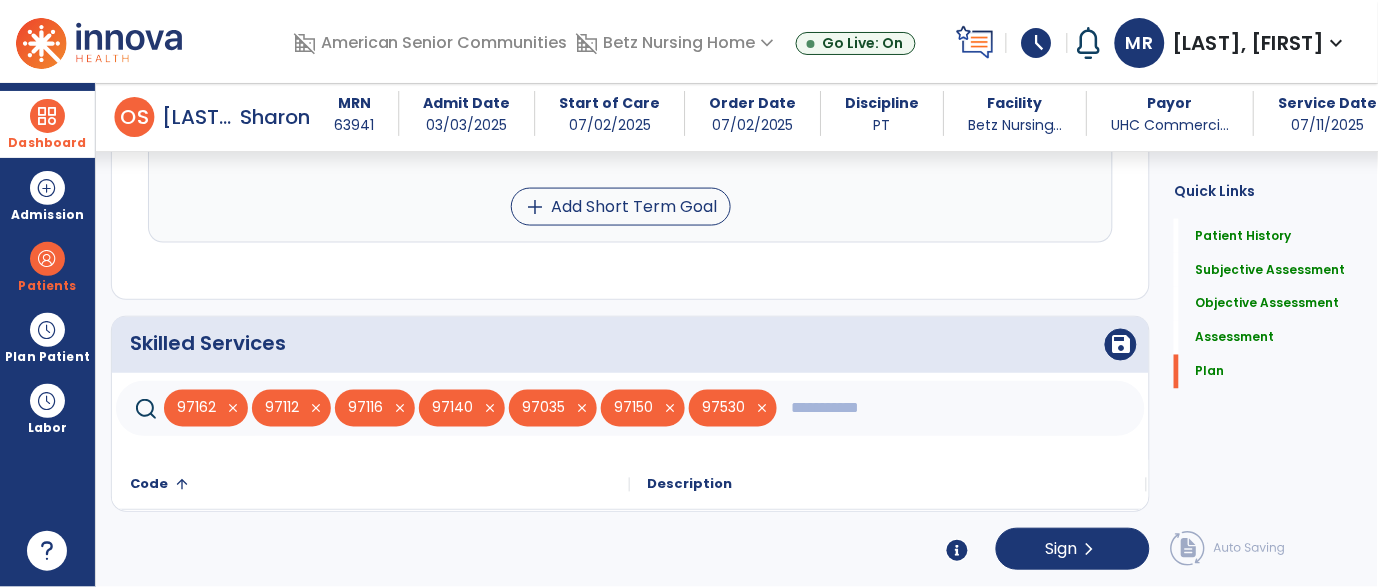 scroll, scrollTop: 0, scrollLeft: 0, axis: both 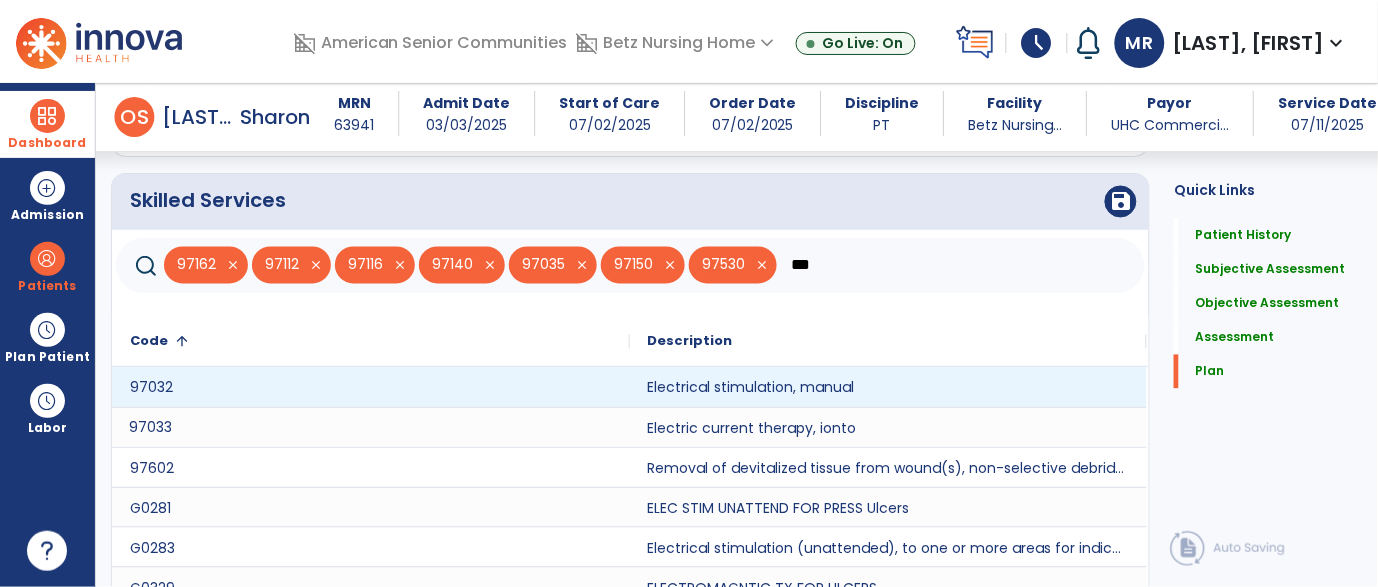 type on "***" 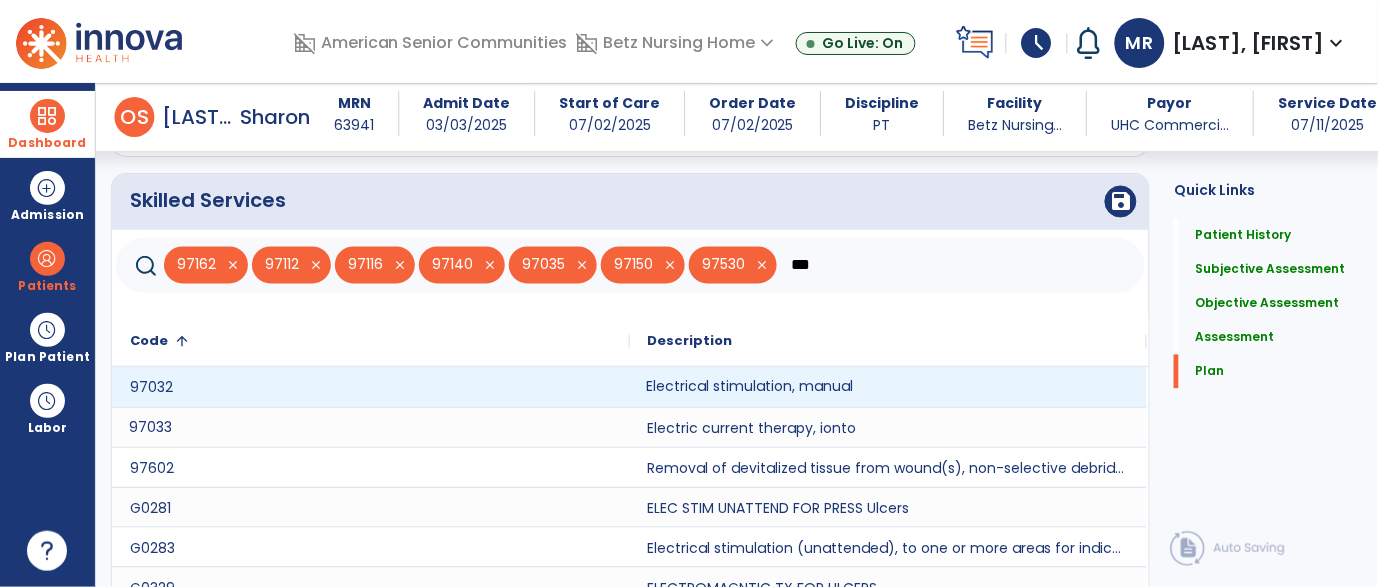 click on "Electrical stimulation, manual" 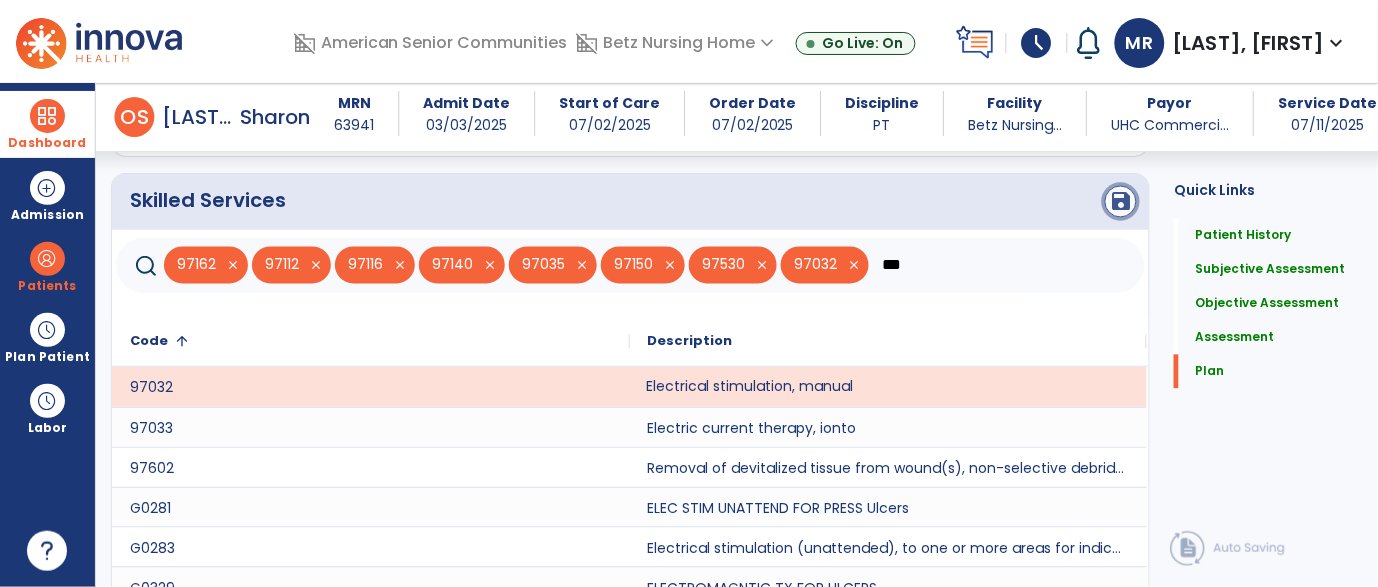 click on "save" 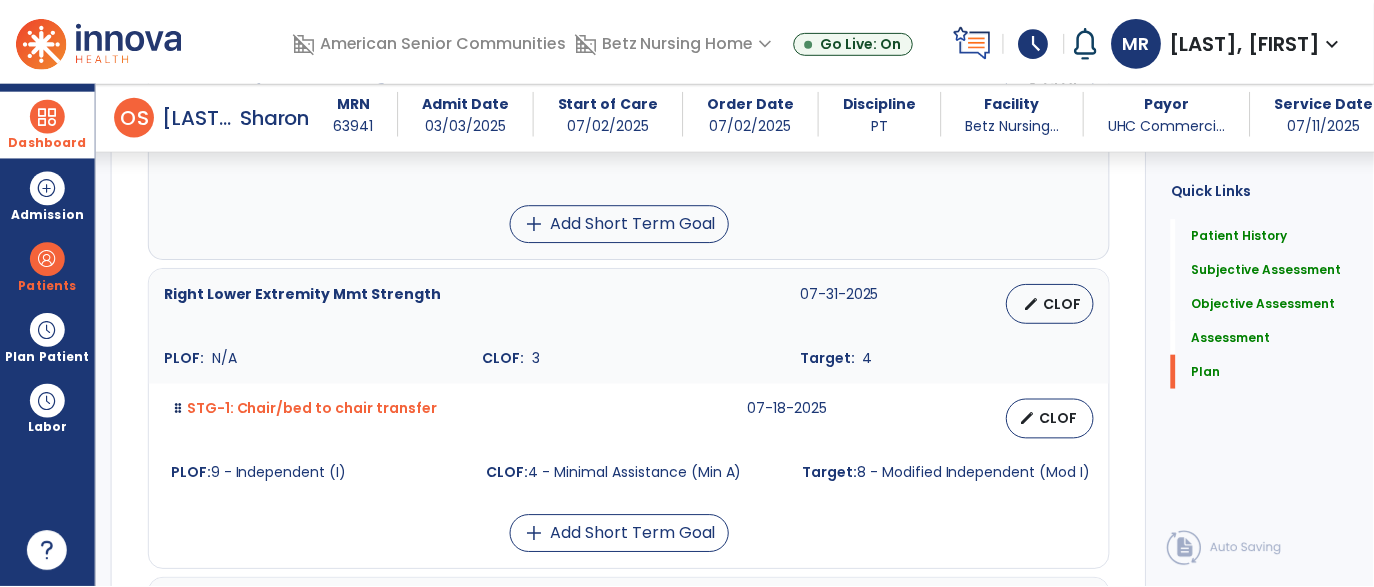 scroll, scrollTop: 3773, scrollLeft: 0, axis: vertical 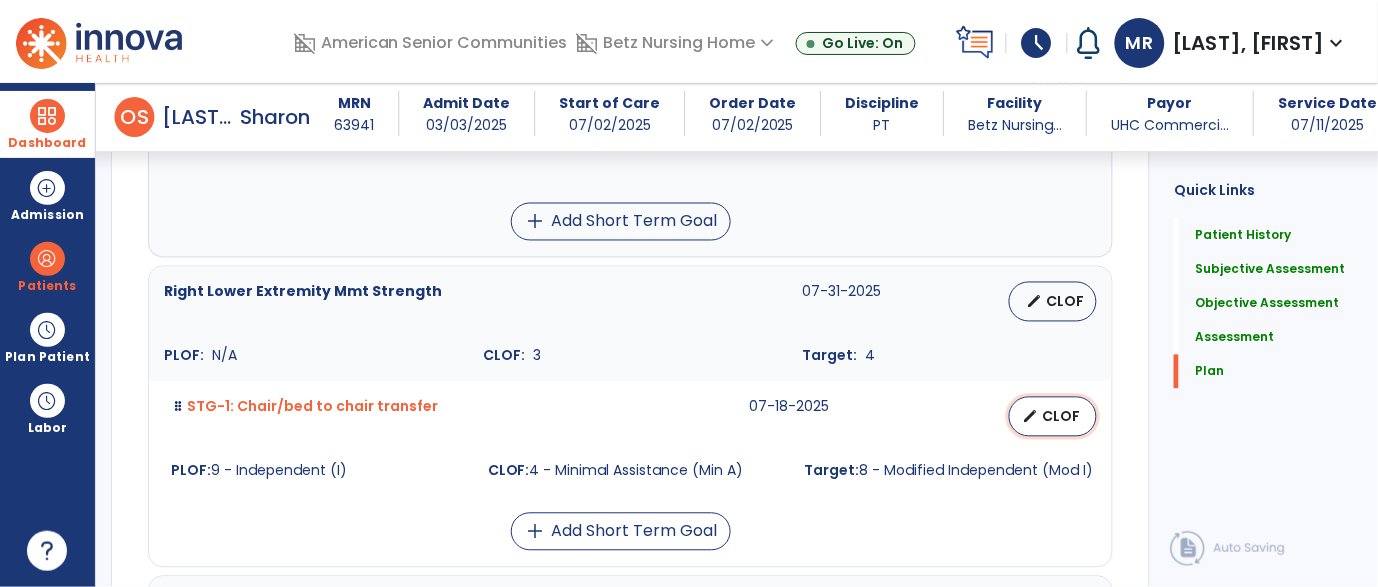 click on "edit   CLOF" at bounding box center (1053, 417) 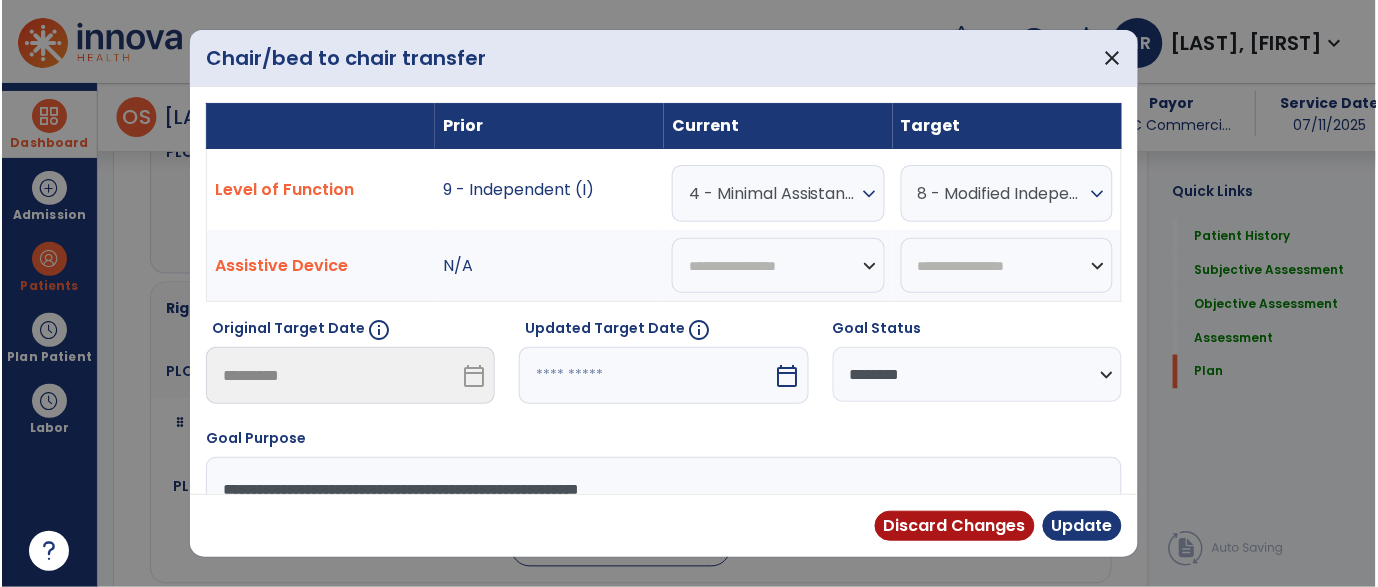 scroll, scrollTop: 3773, scrollLeft: 0, axis: vertical 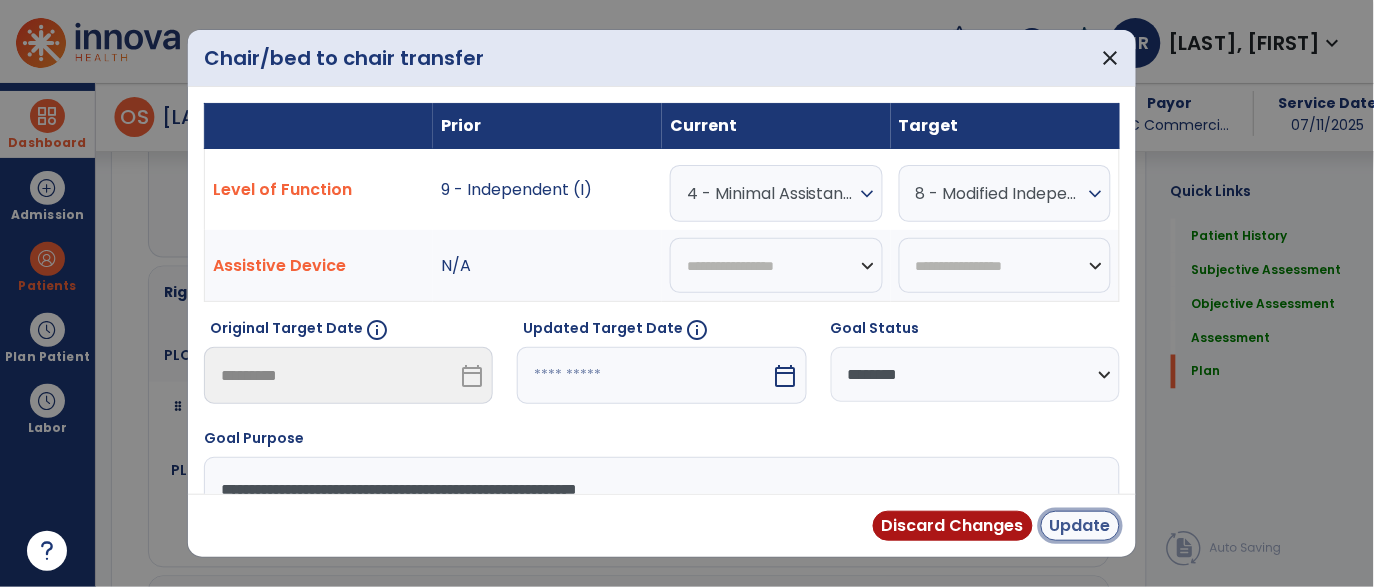 click on "Update" at bounding box center [1080, 526] 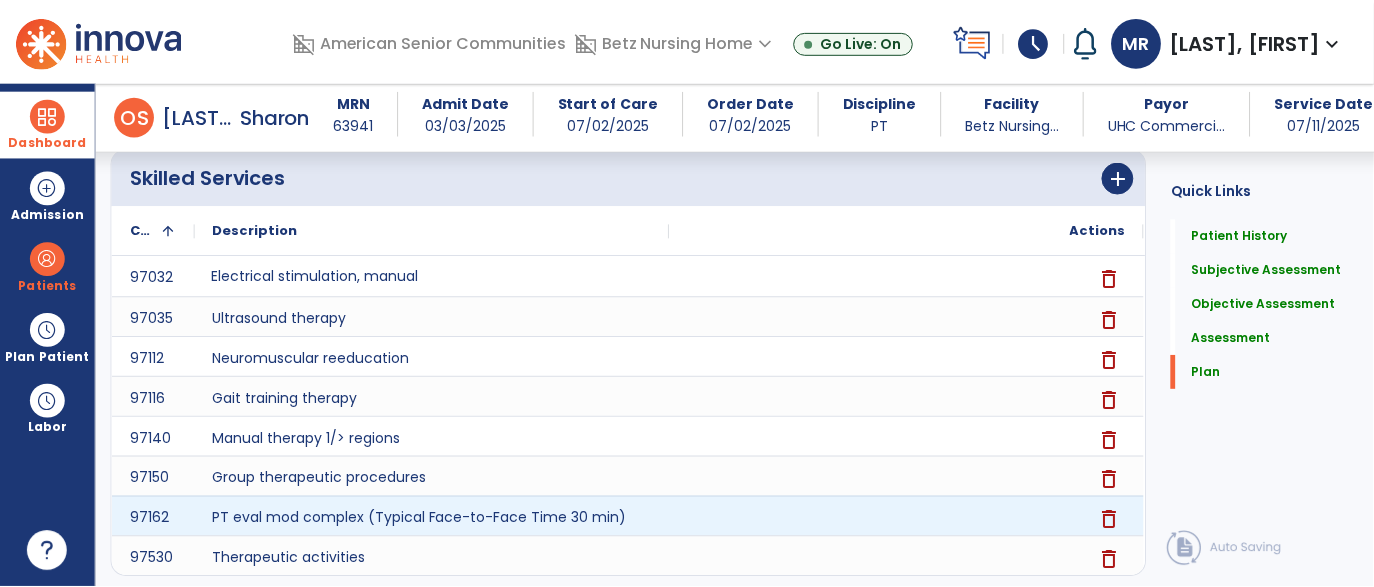 scroll, scrollTop: 5450, scrollLeft: 0, axis: vertical 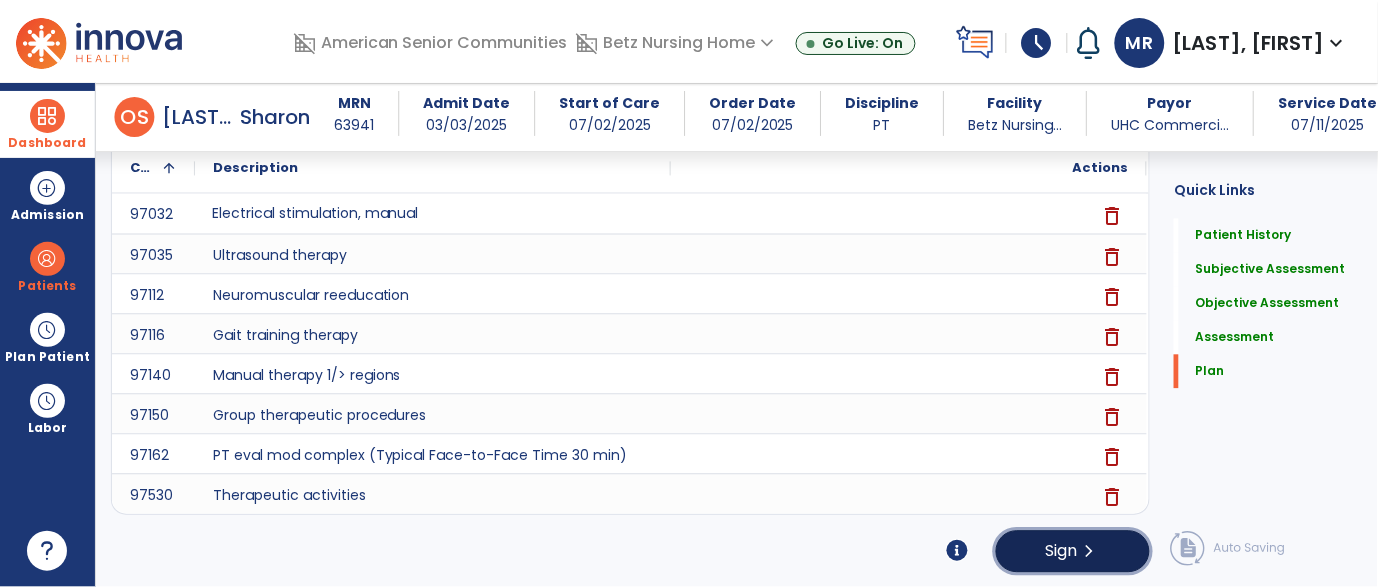 click on "Sign" 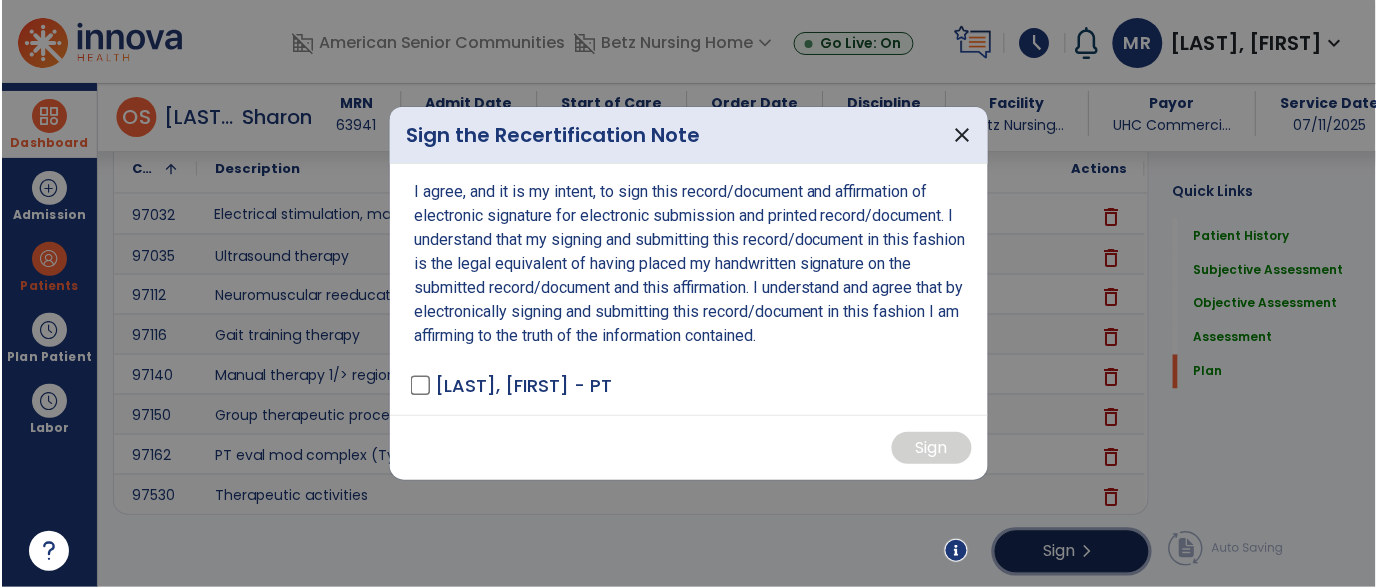scroll, scrollTop: 5450, scrollLeft: 0, axis: vertical 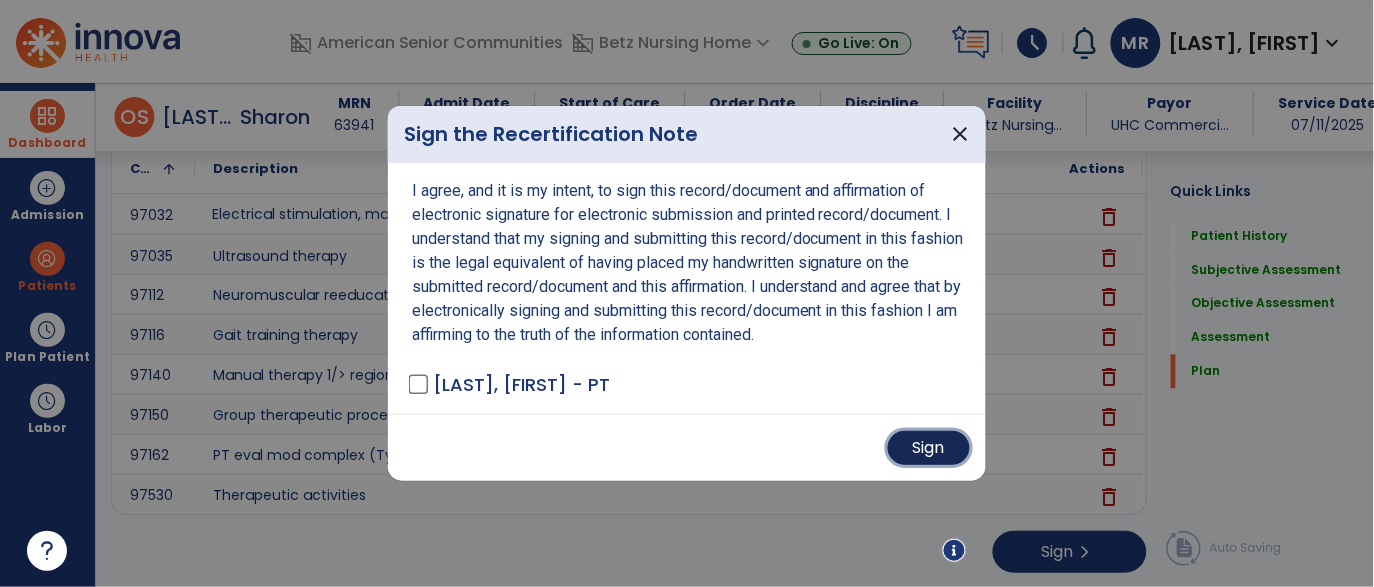 click on "Sign" at bounding box center [929, 448] 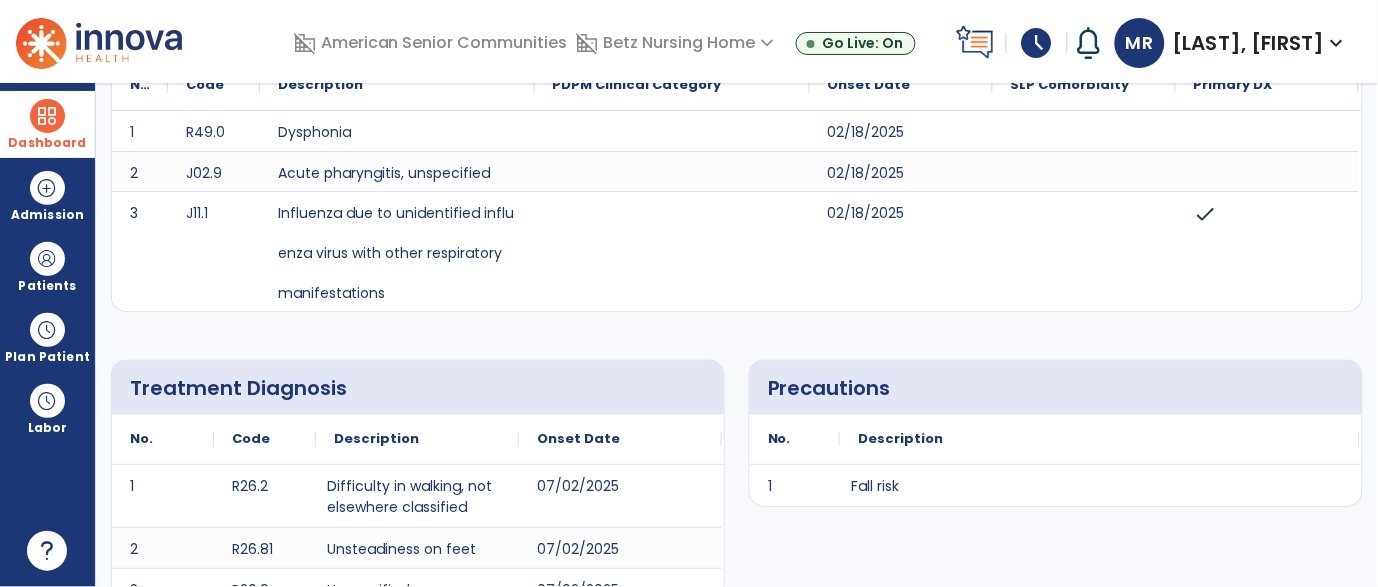 scroll, scrollTop: 0, scrollLeft: 0, axis: both 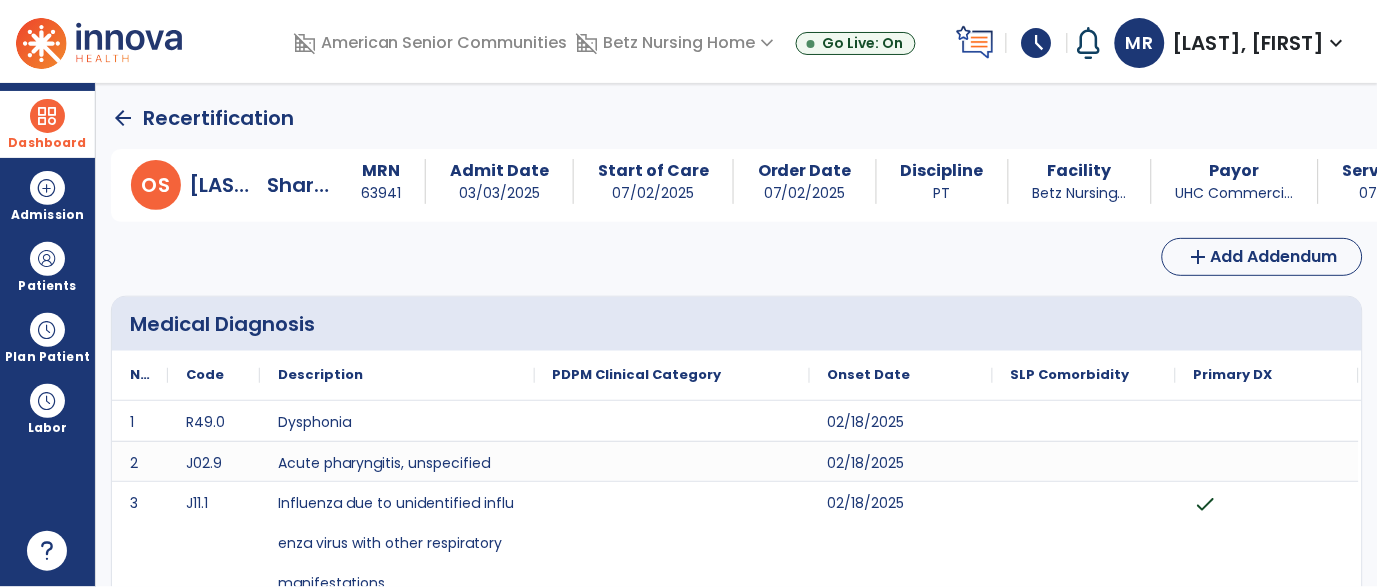 click at bounding box center (47, 116) 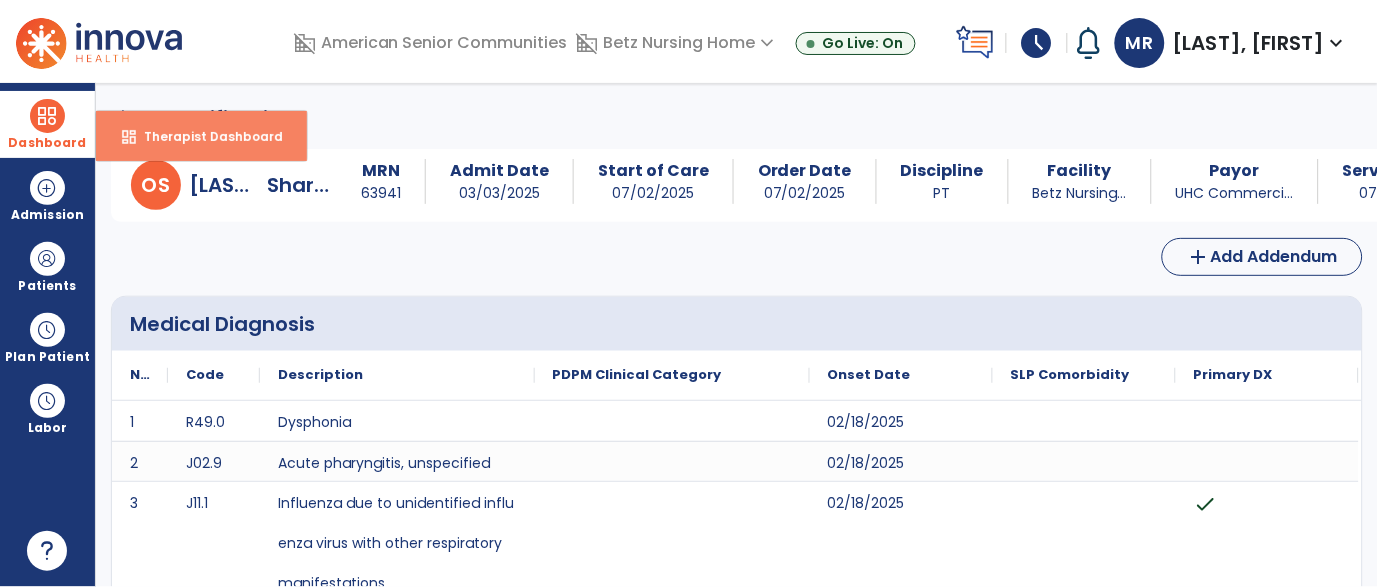 click on "Therapist Dashboard" at bounding box center [205, 136] 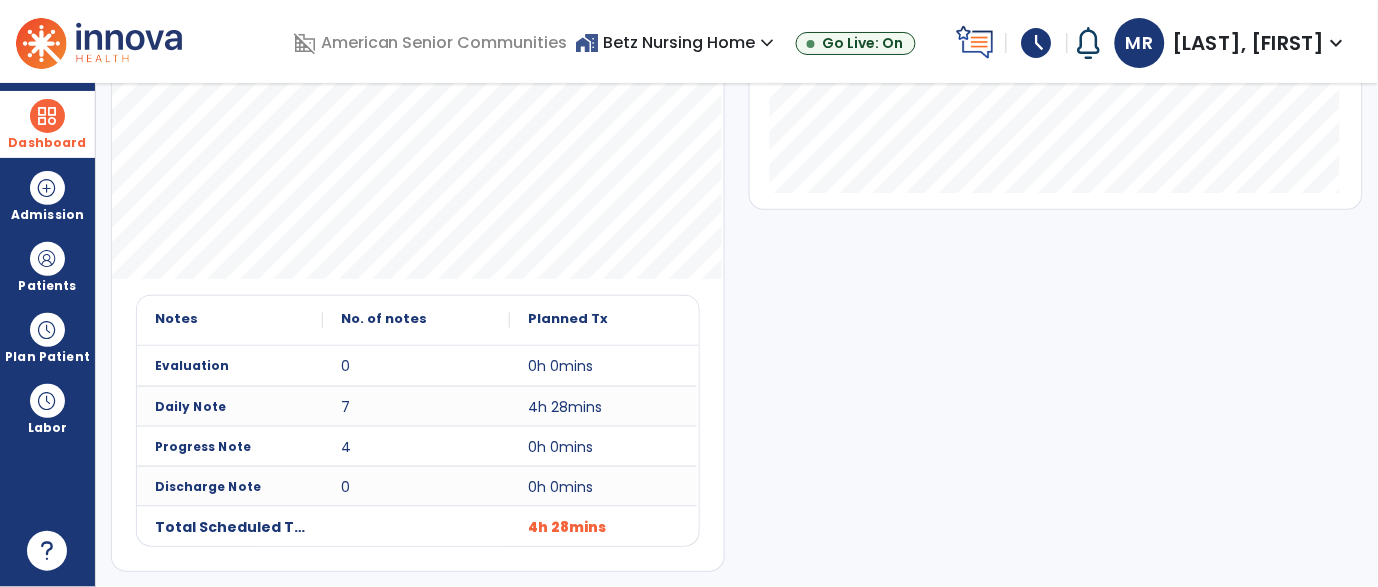scroll, scrollTop: 0, scrollLeft: 0, axis: both 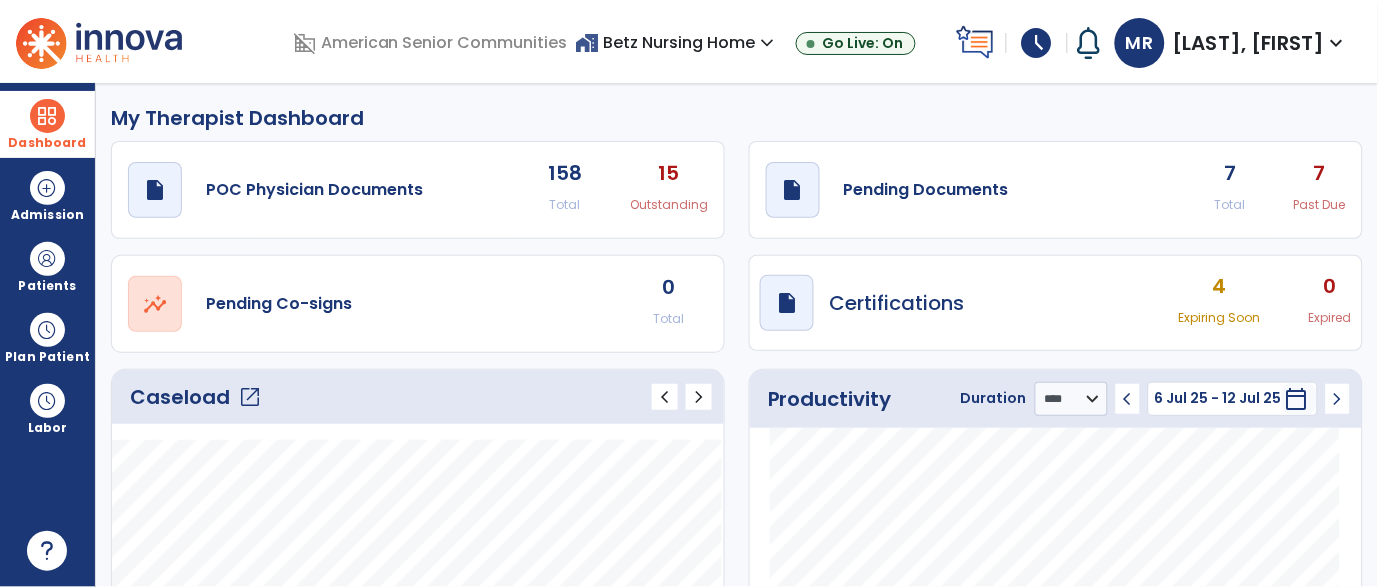 click on "7" 